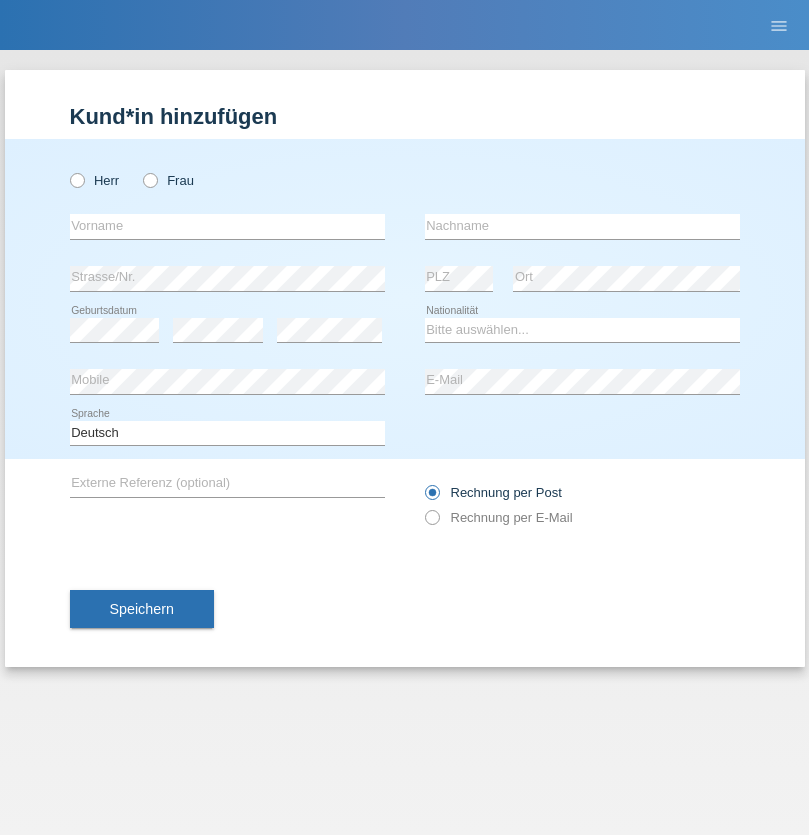 scroll, scrollTop: 0, scrollLeft: 0, axis: both 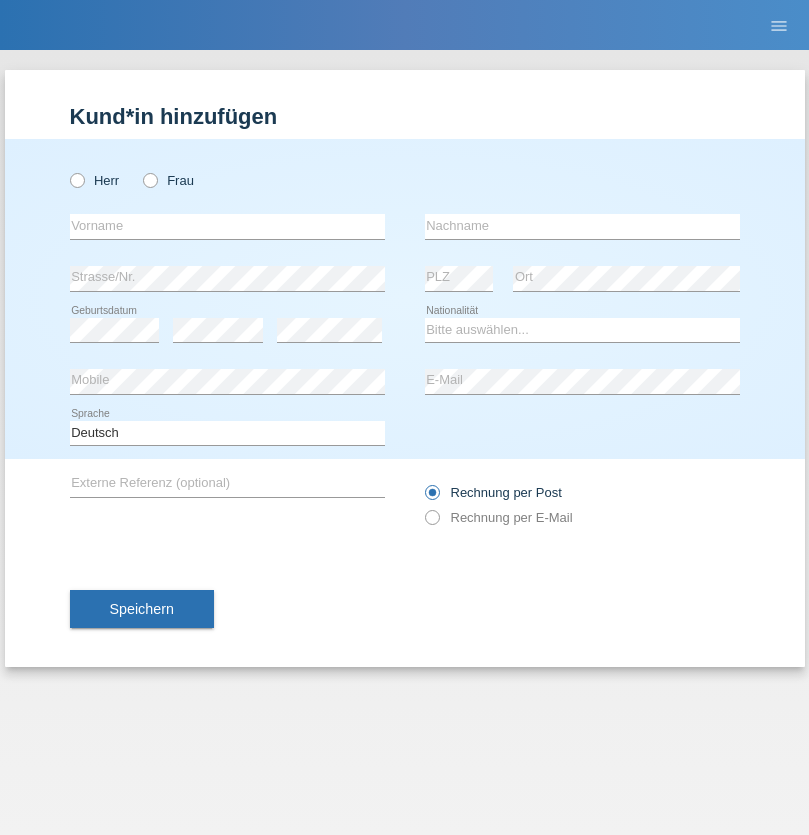 radio on "true" 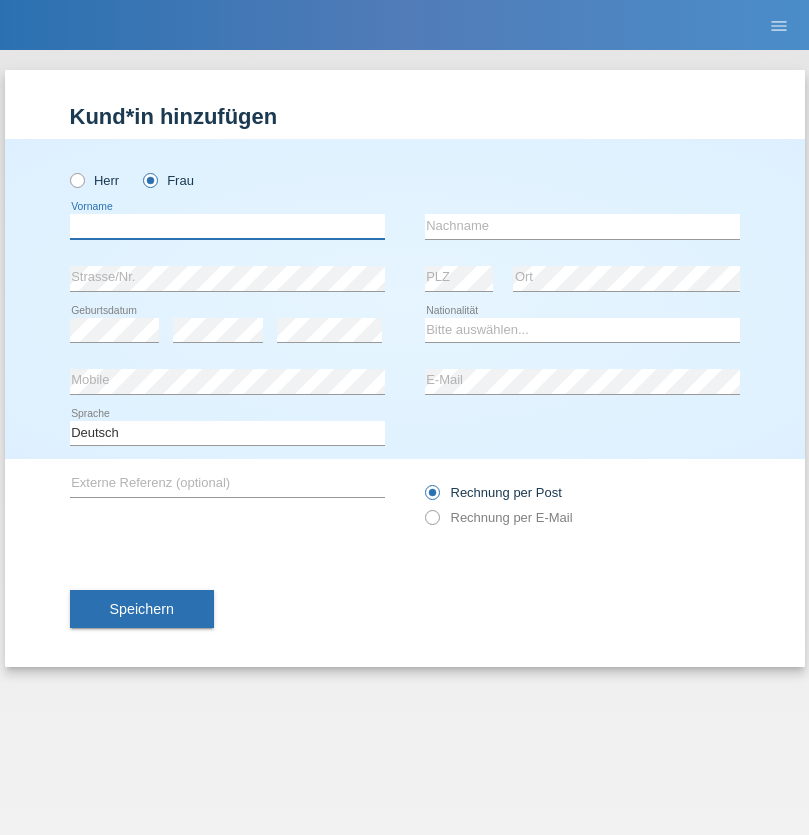 click at bounding box center (227, 226) 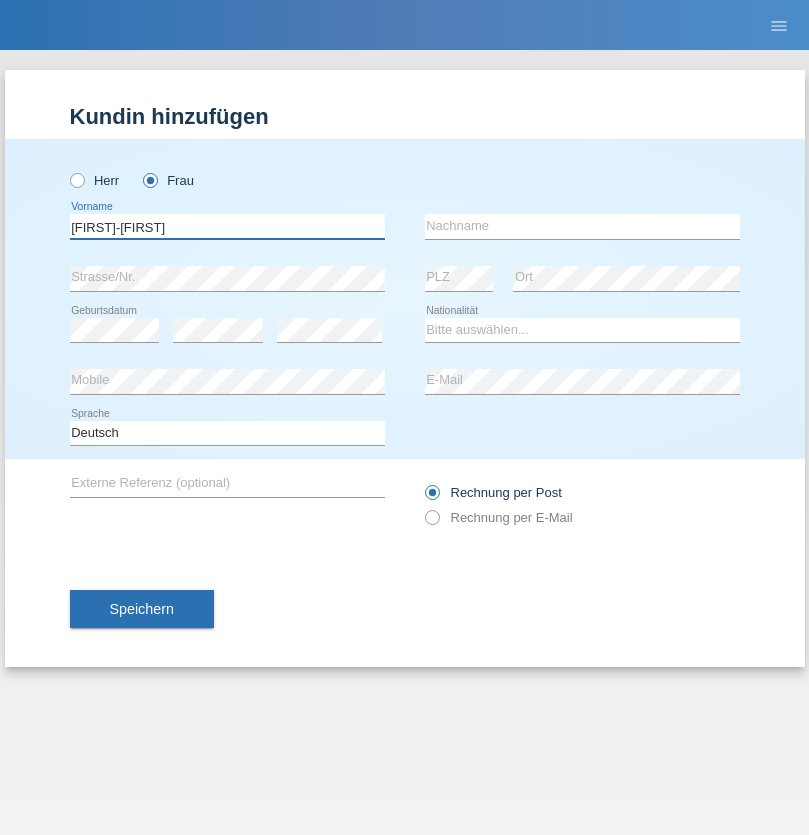 type on "Eva-Helene" 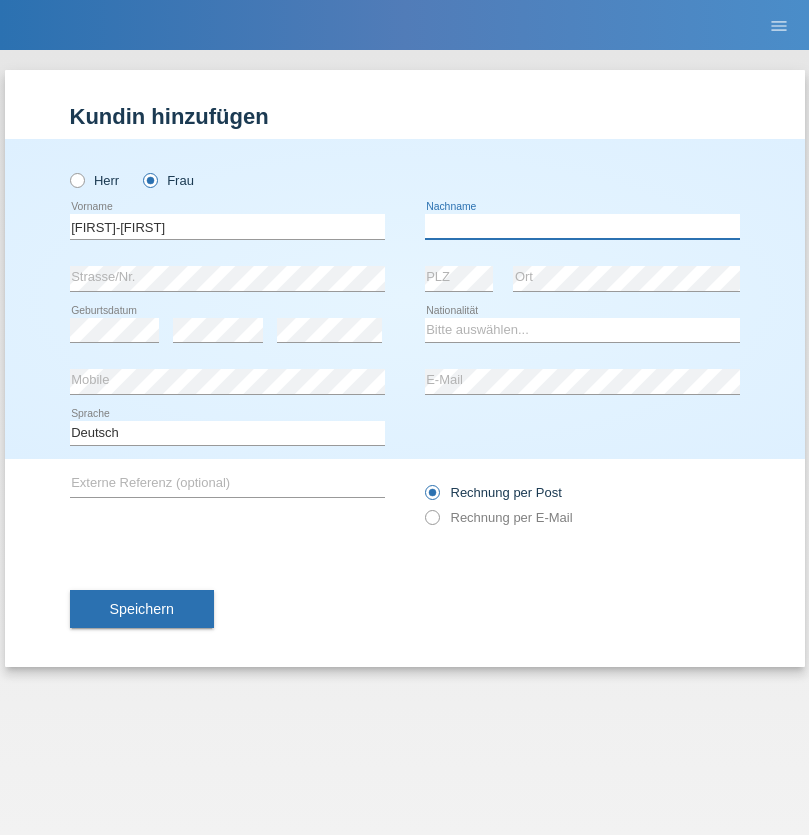 click at bounding box center [582, 226] 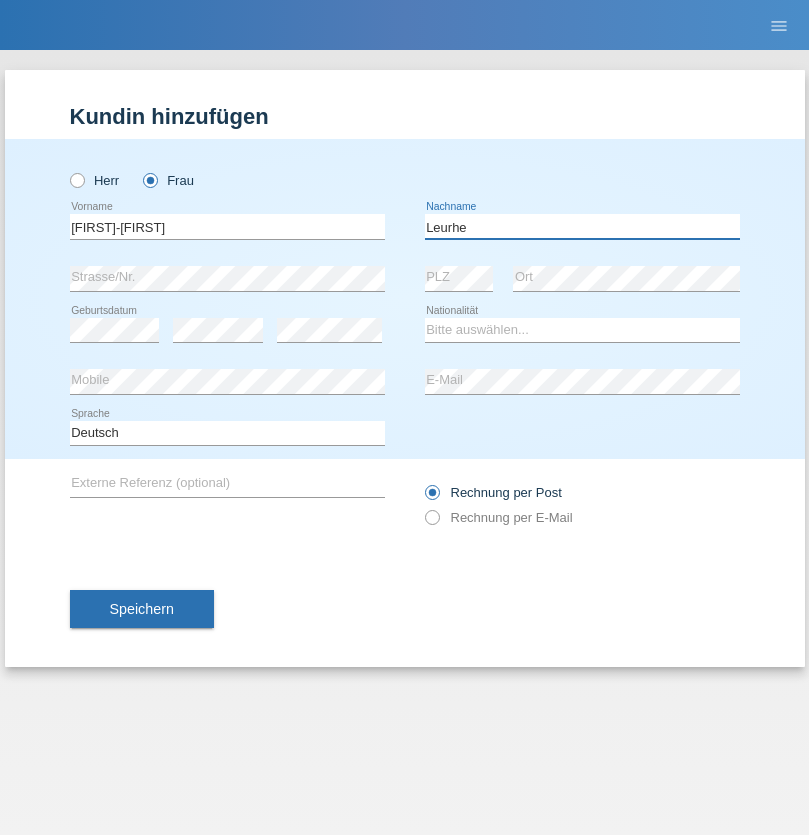 type on "Leurhe" 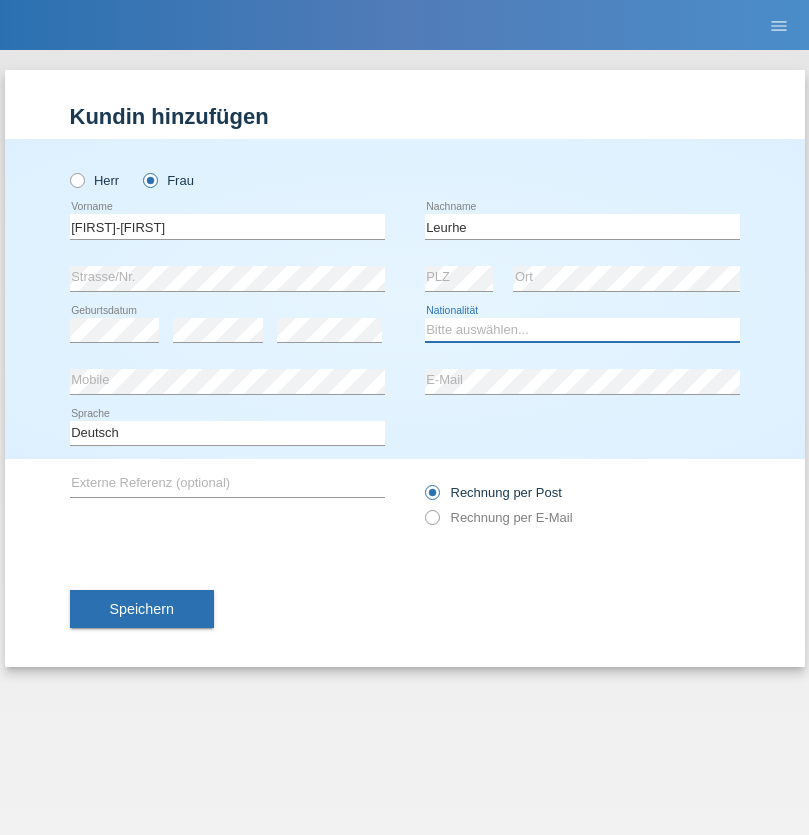 select on "CH" 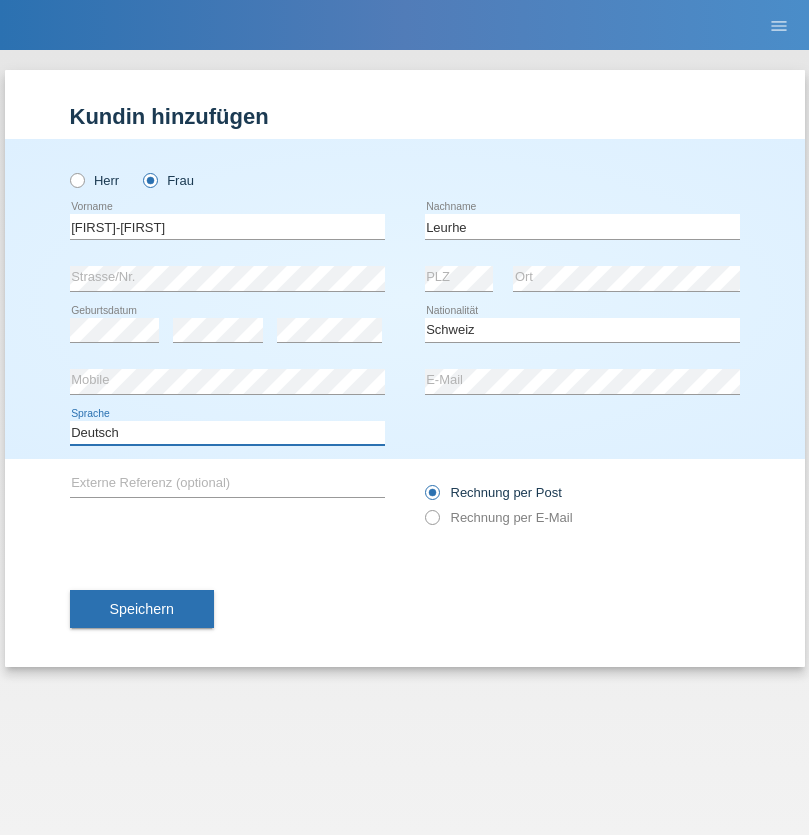 select on "en" 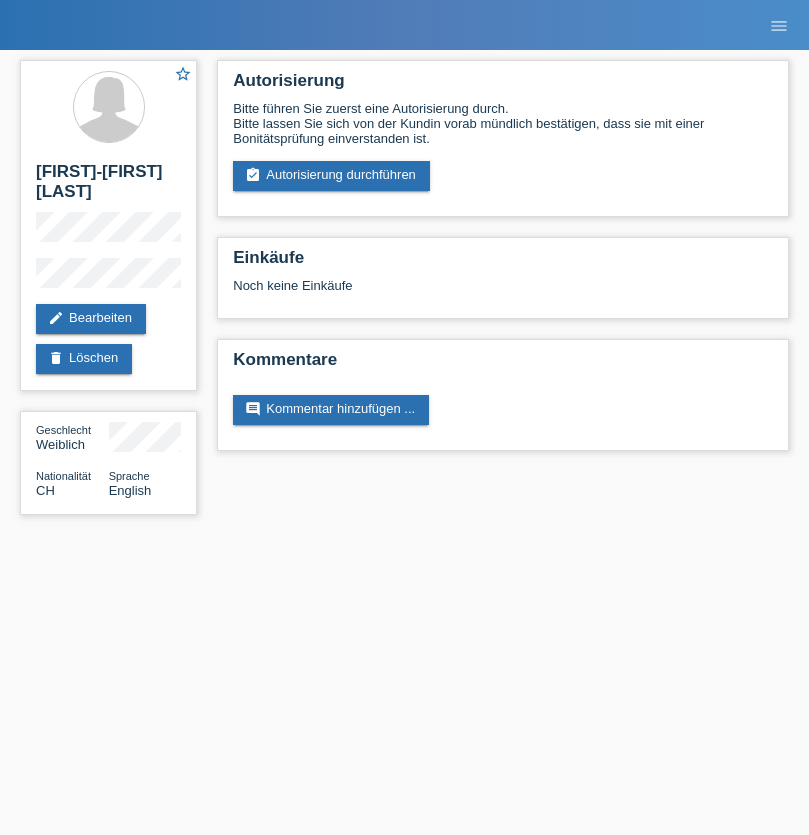 scroll, scrollTop: 0, scrollLeft: 0, axis: both 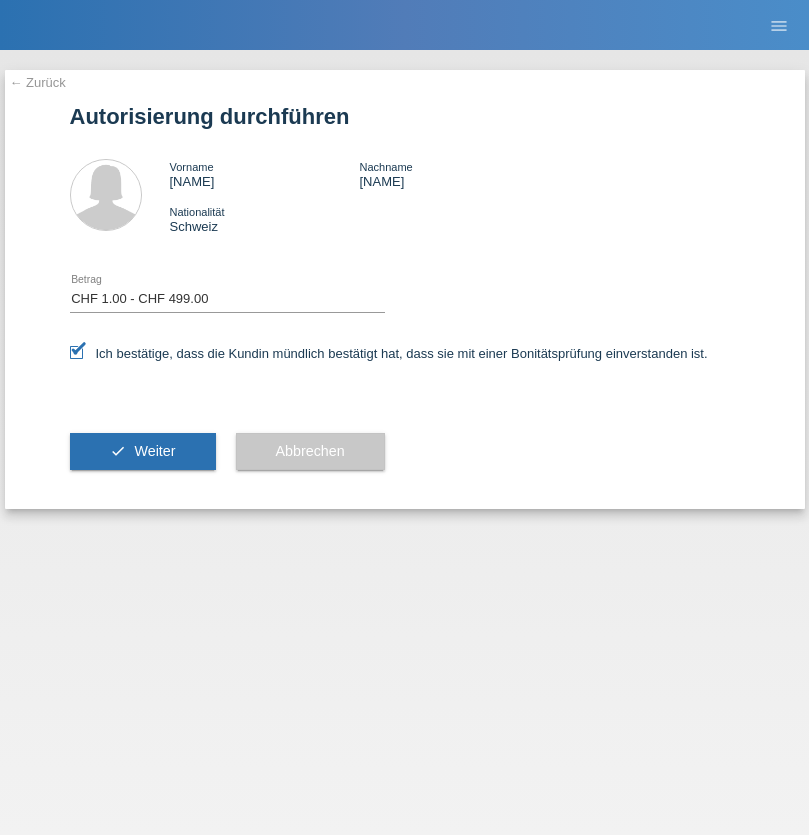 select on "1" 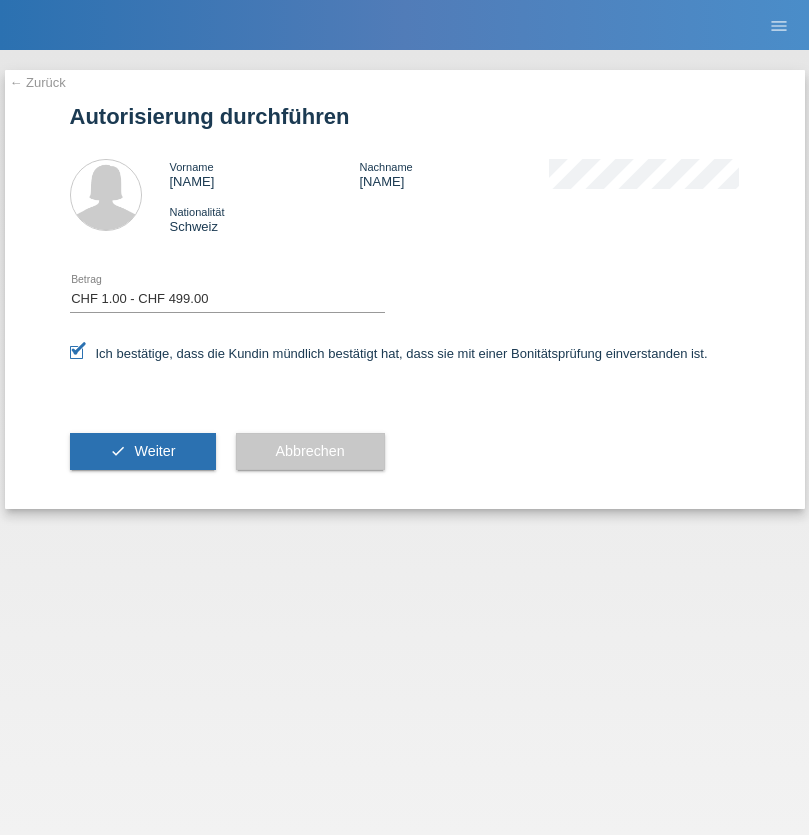 scroll, scrollTop: 0, scrollLeft: 0, axis: both 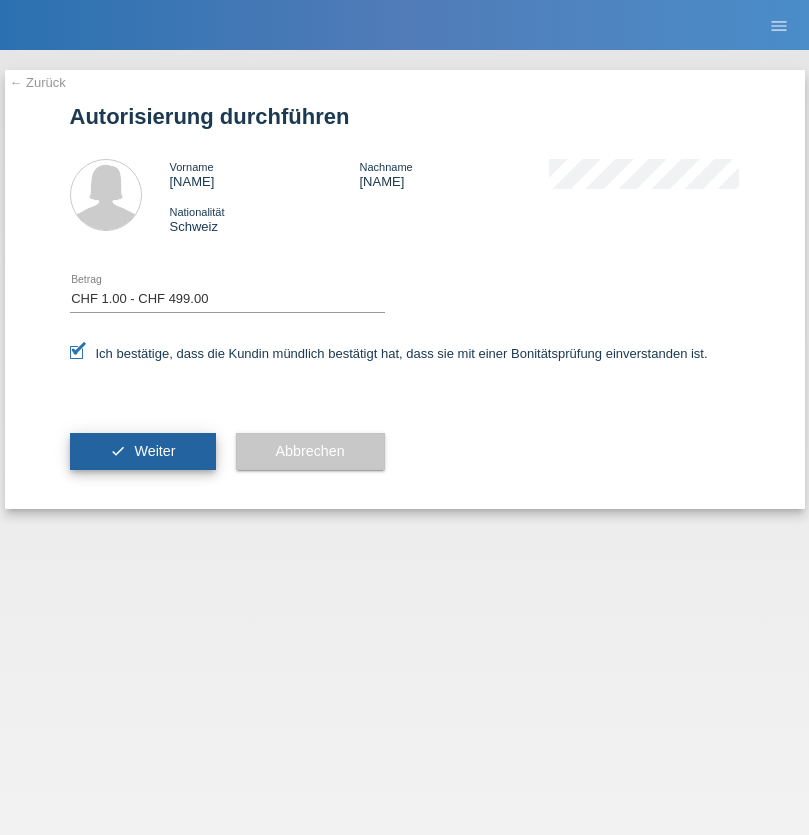 click on "Weiter" at bounding box center [154, 451] 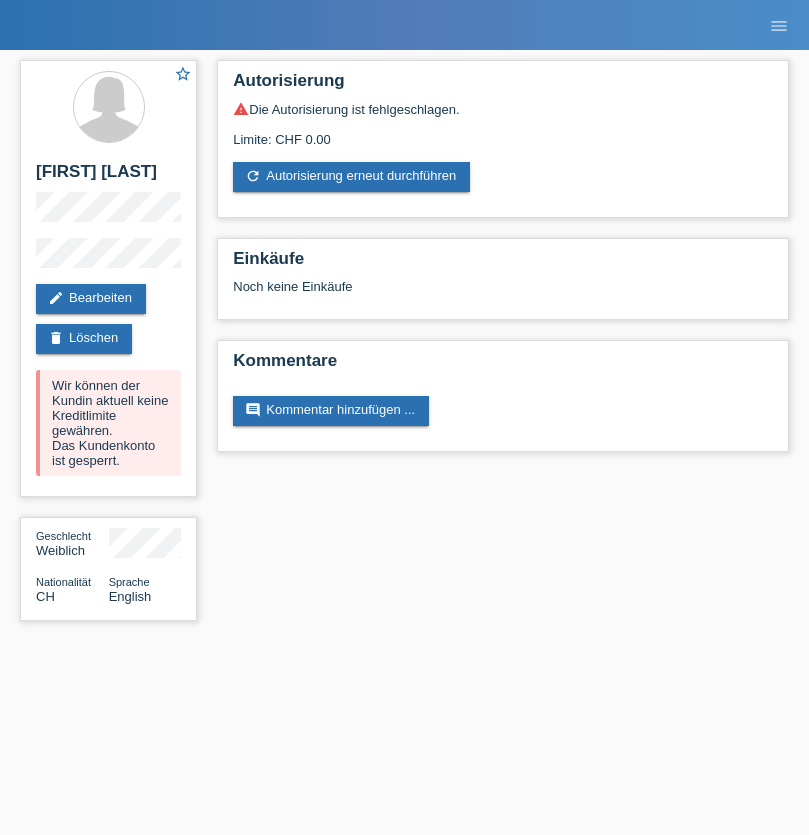 scroll, scrollTop: 0, scrollLeft: 0, axis: both 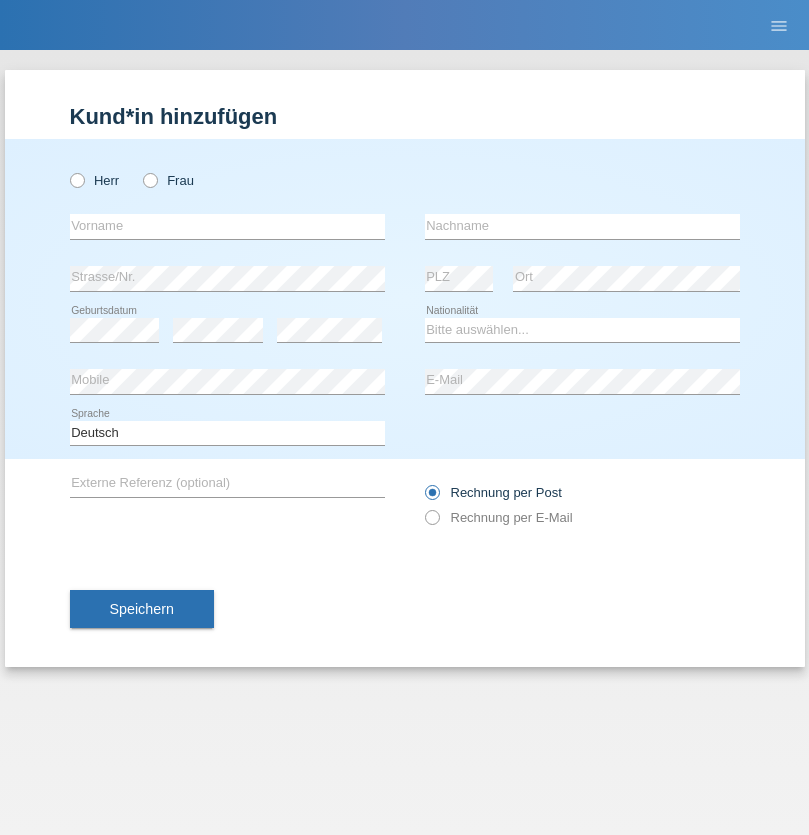 radio on "true" 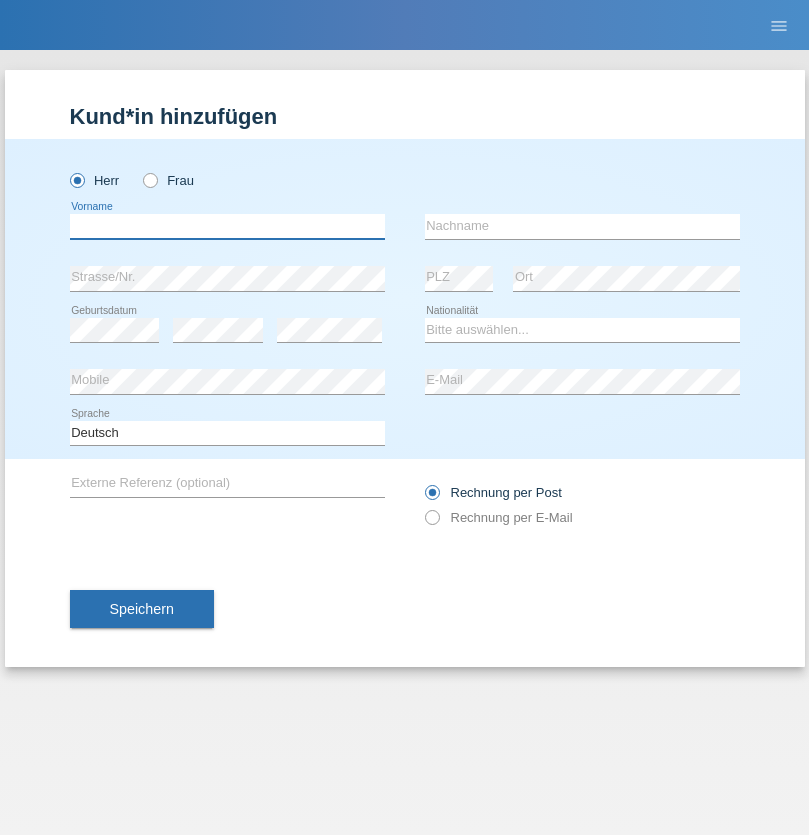 click at bounding box center [227, 226] 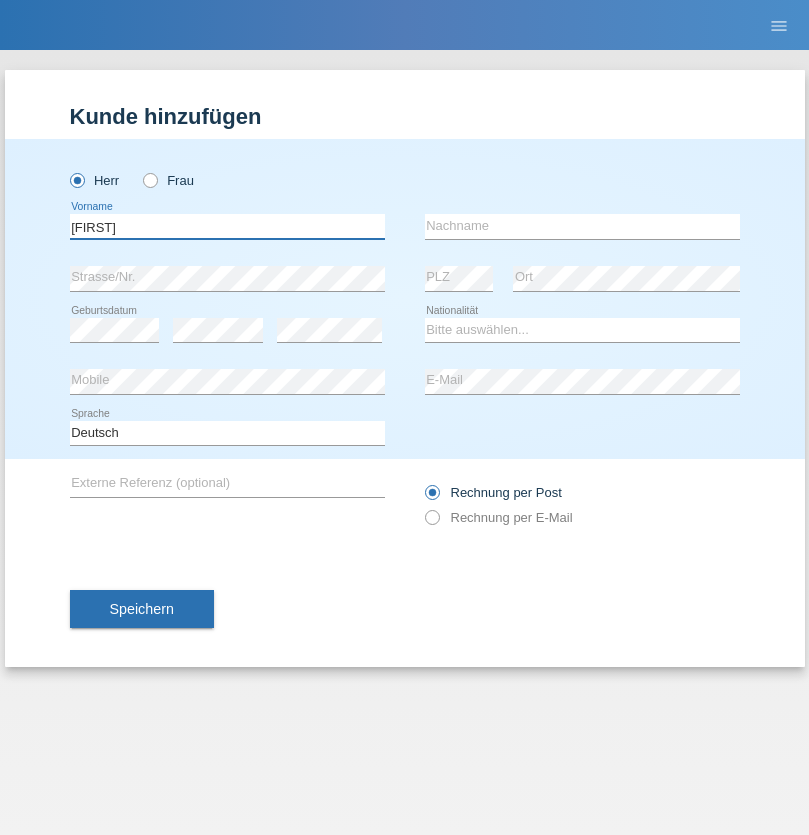 type on "[FIRST]" 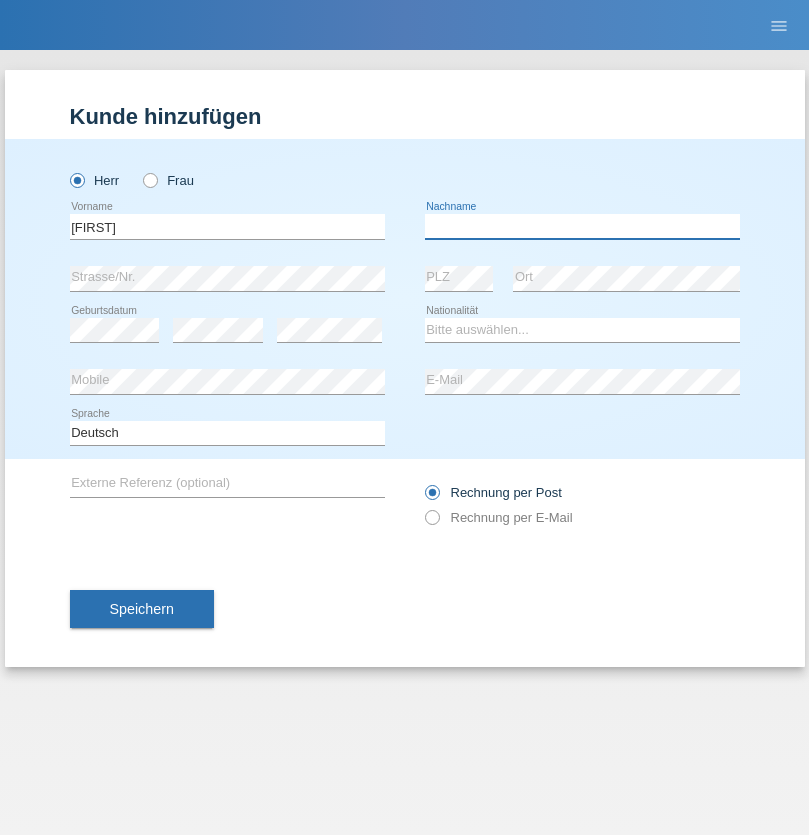 click at bounding box center (582, 226) 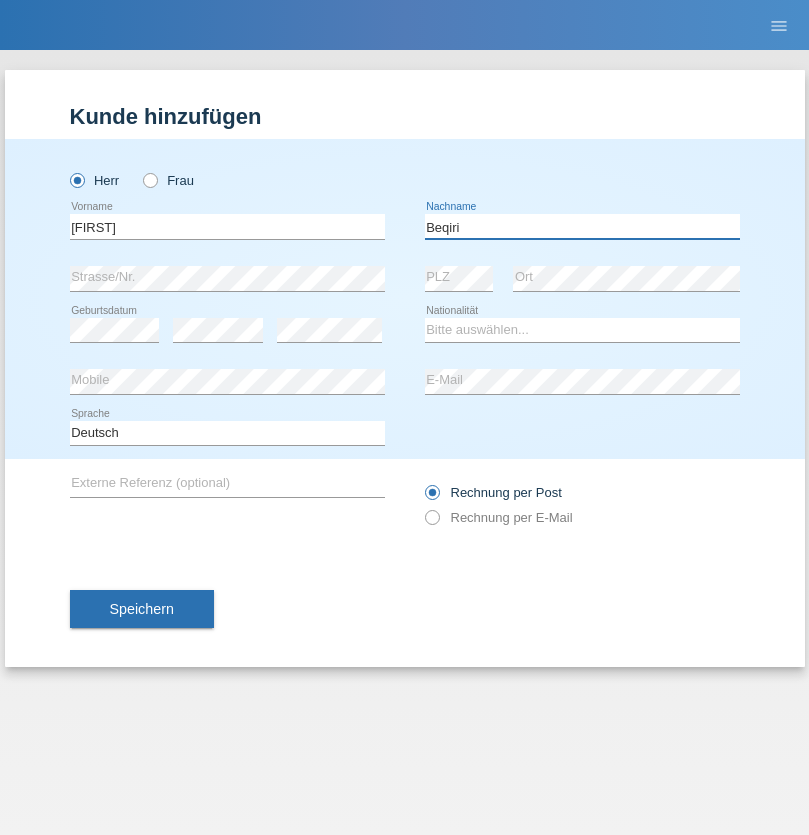 type on "Beqiri" 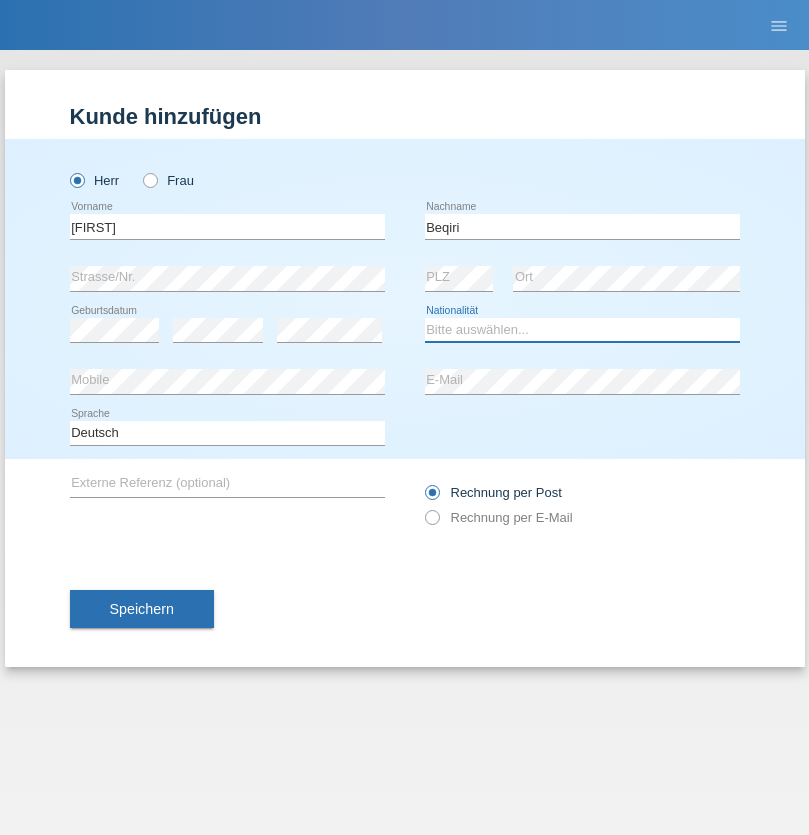 select on "MK" 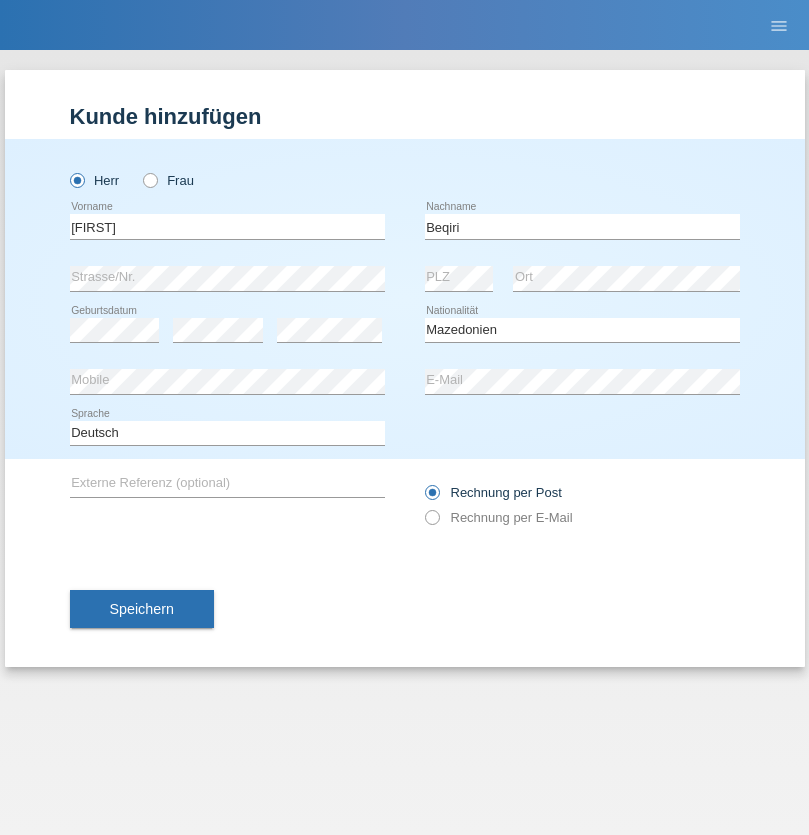 select on "C" 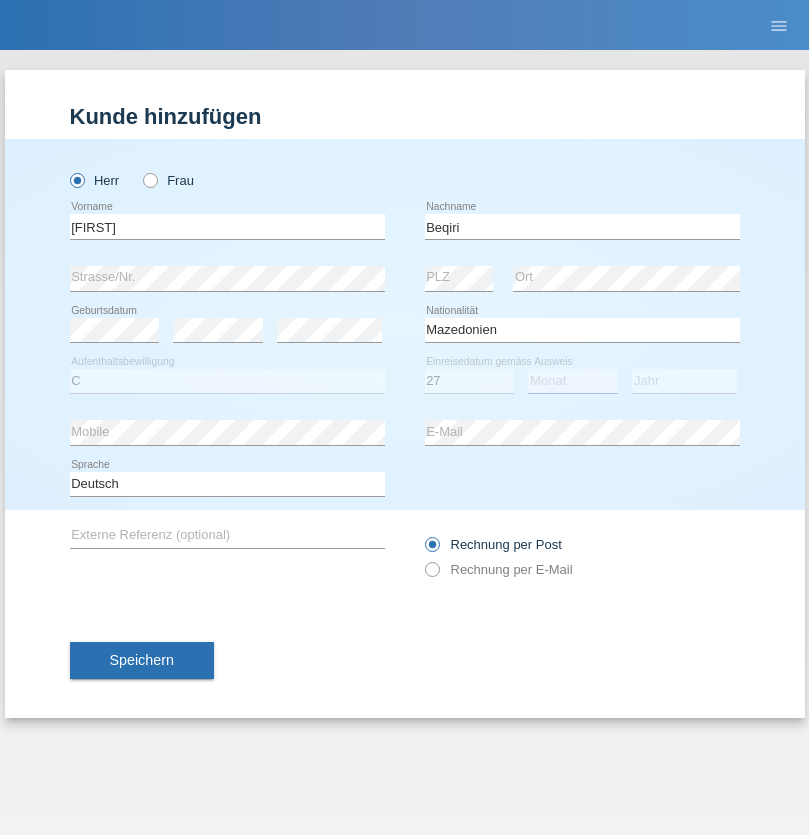 select on "02" 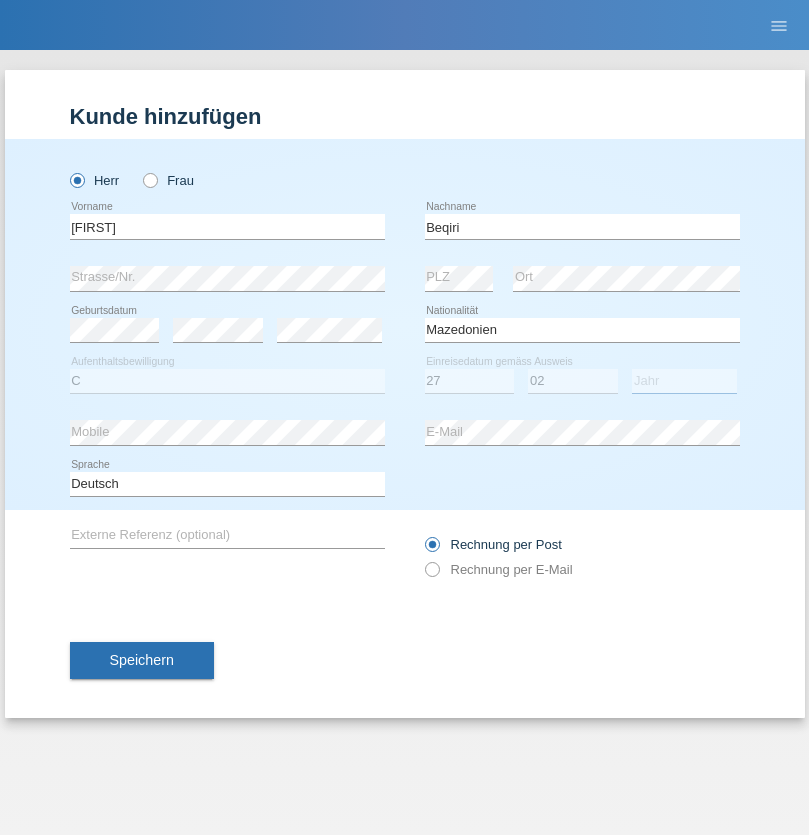 select on "1986" 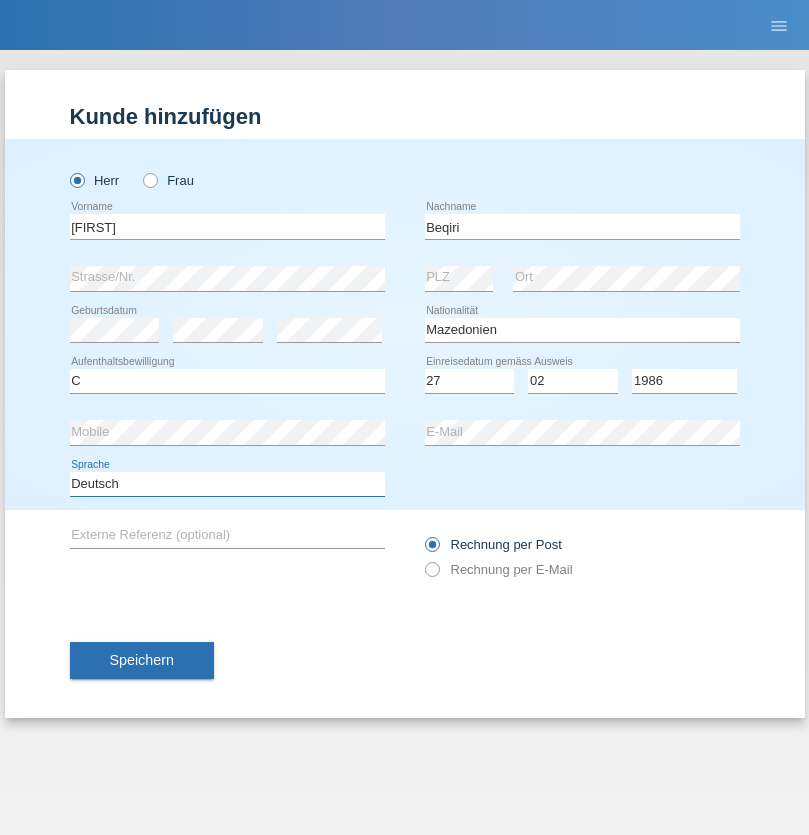 select on "en" 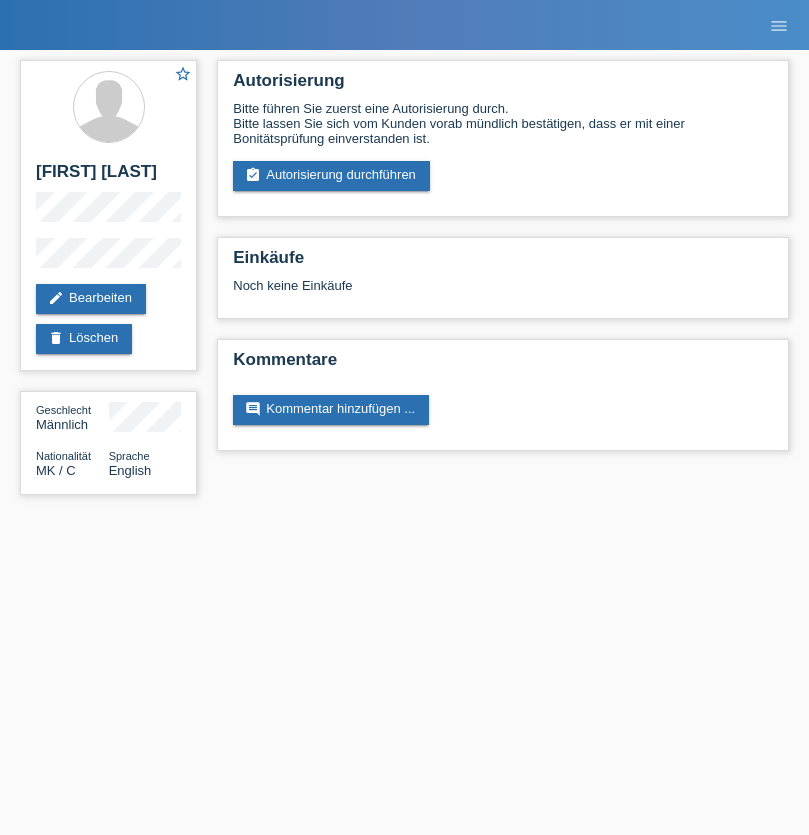 scroll, scrollTop: 0, scrollLeft: 0, axis: both 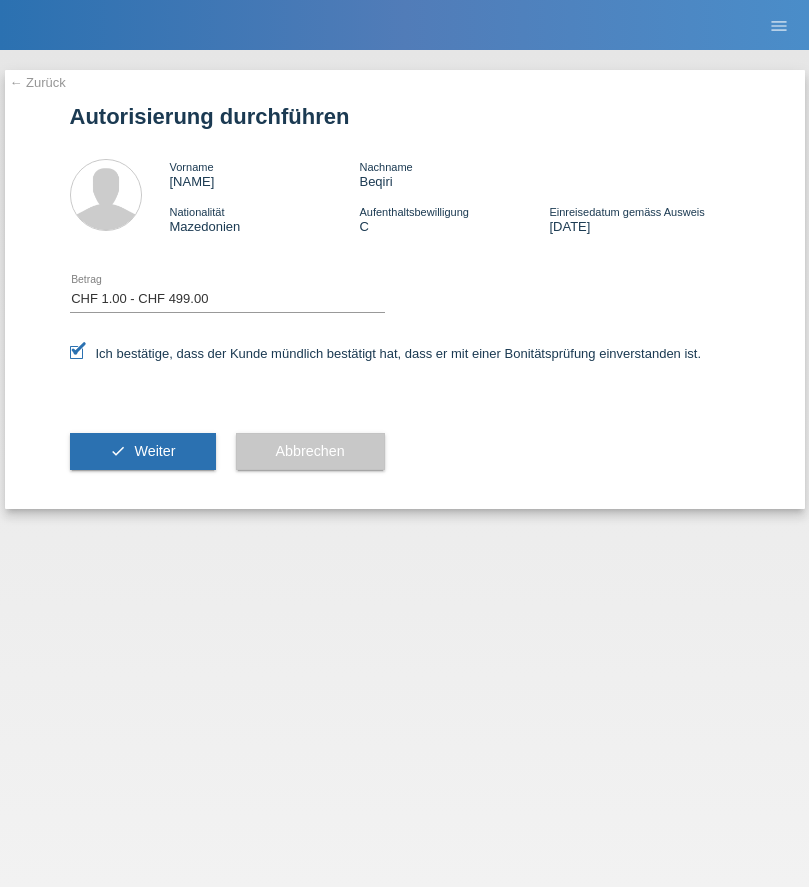 select on "1" 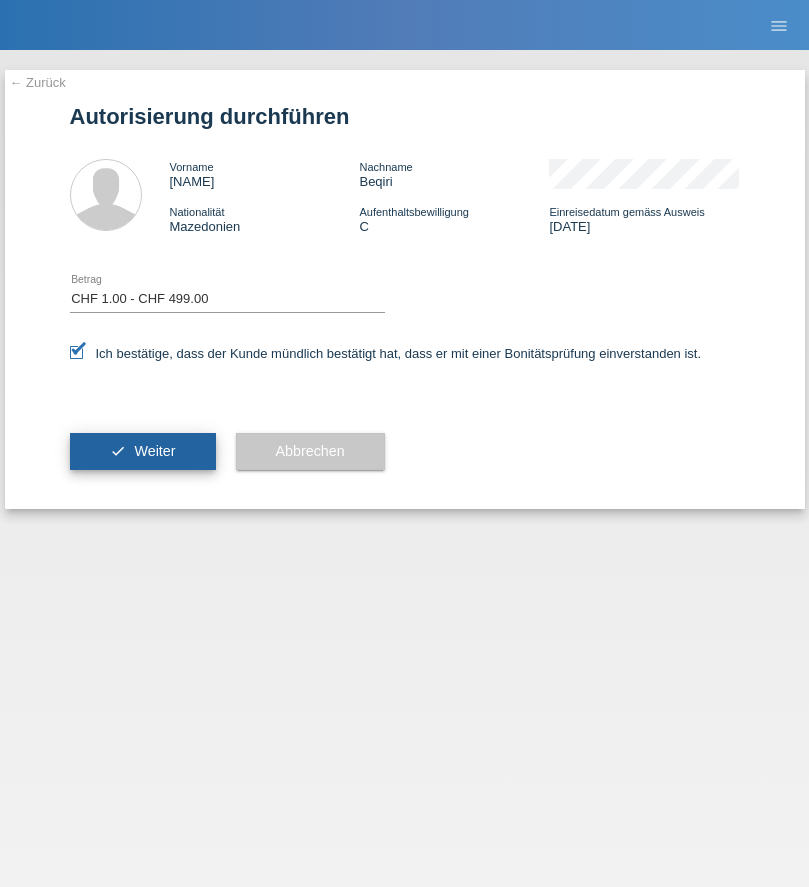 click on "Weiter" at bounding box center [154, 451] 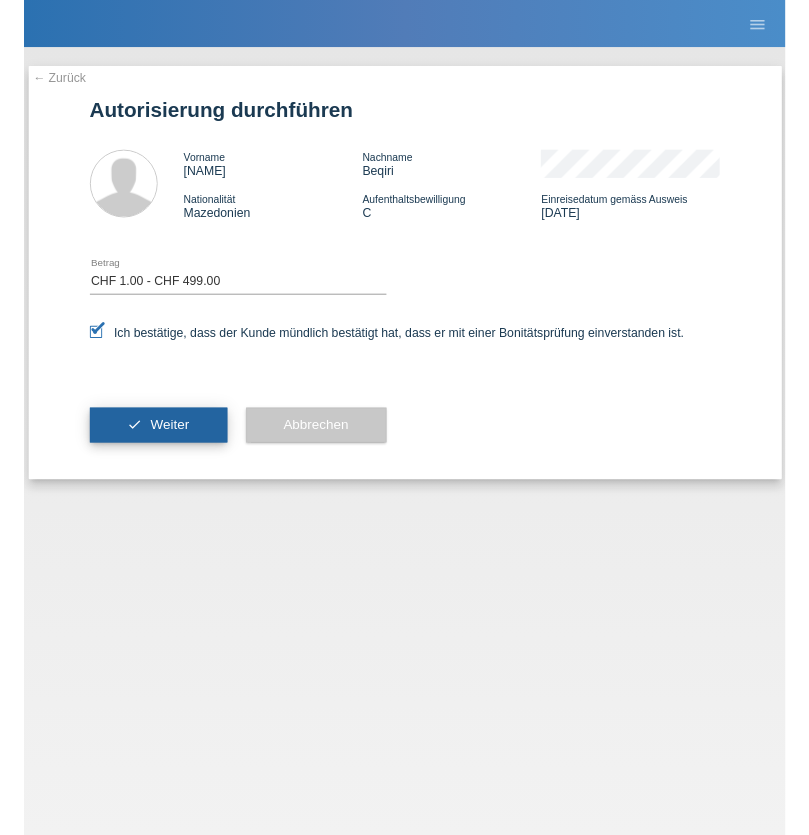 scroll, scrollTop: 0, scrollLeft: 0, axis: both 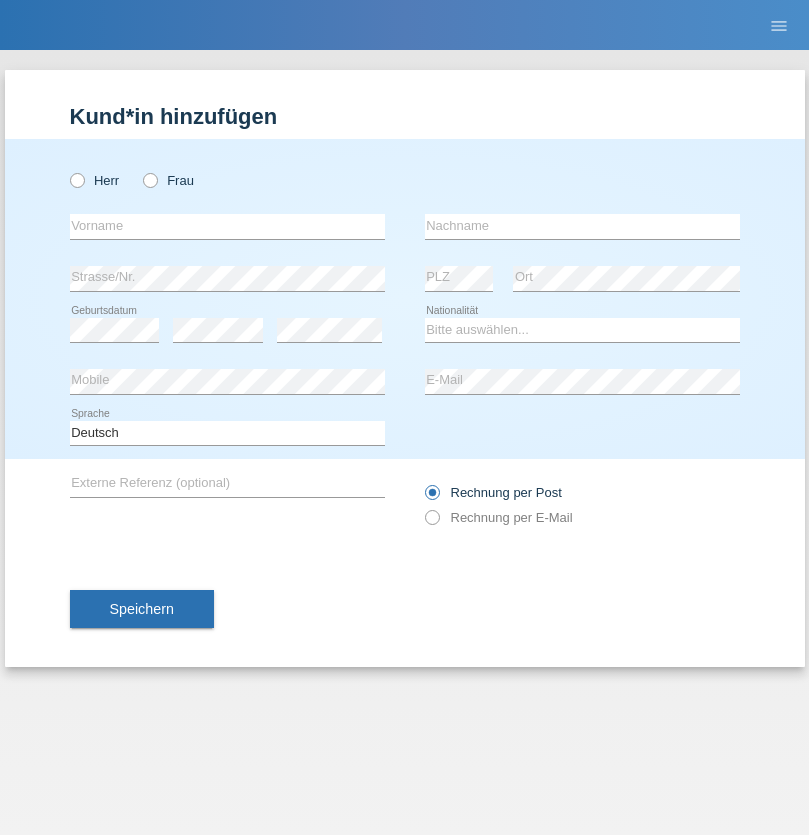 radio on "true" 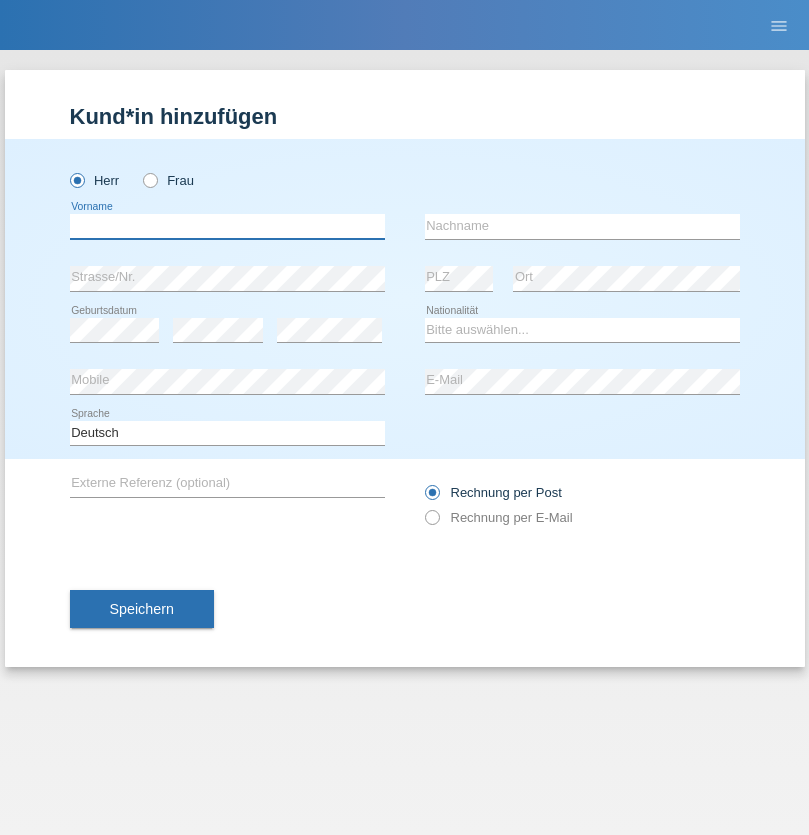click at bounding box center [227, 226] 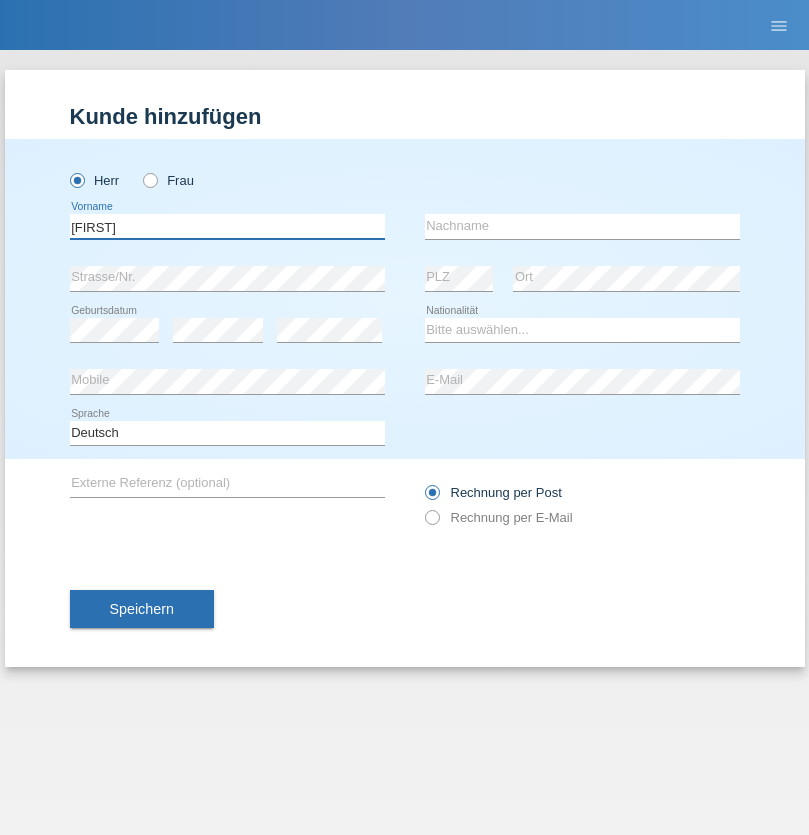 type on "Atdhear" 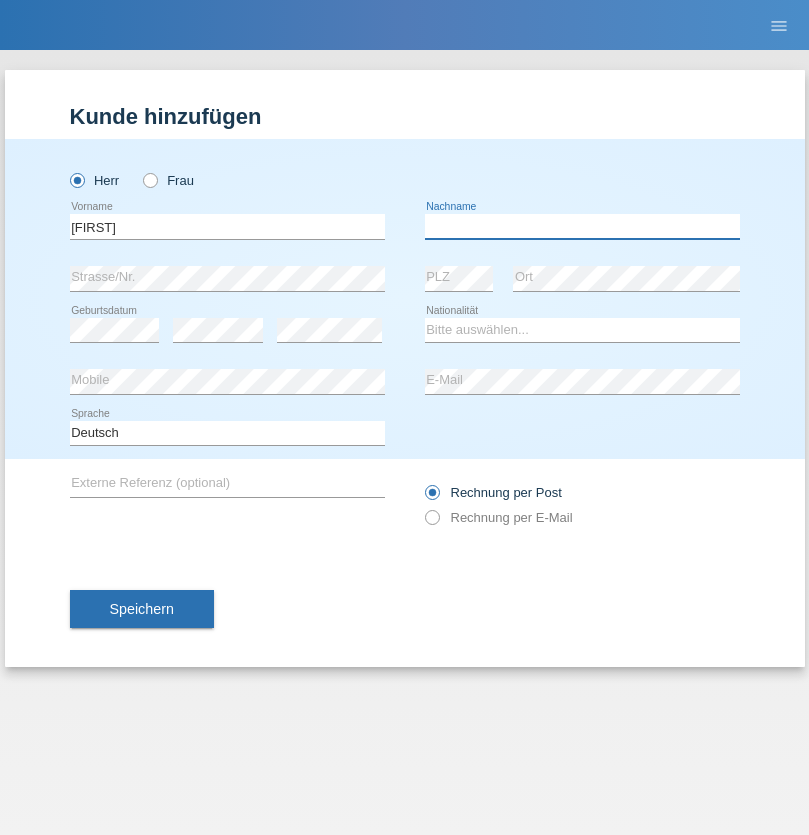 click at bounding box center (582, 226) 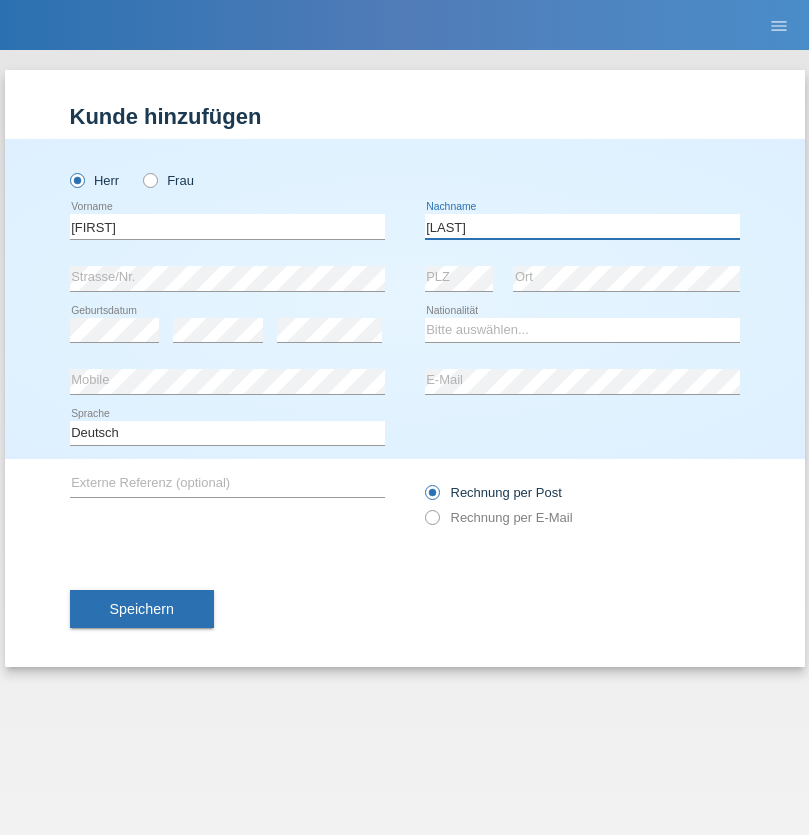 type on "Shala" 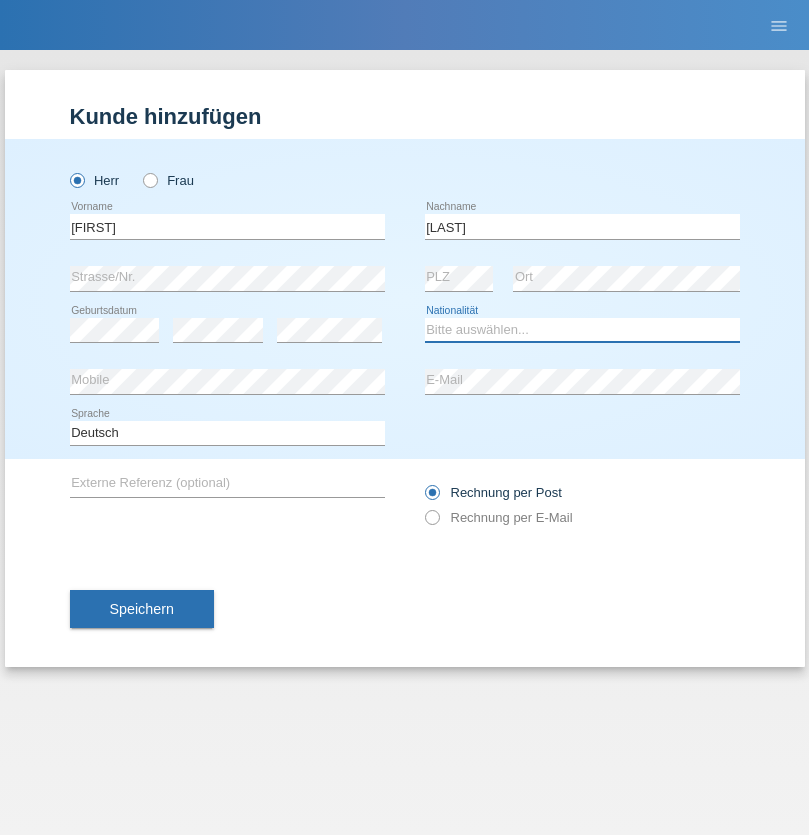 select on "CH" 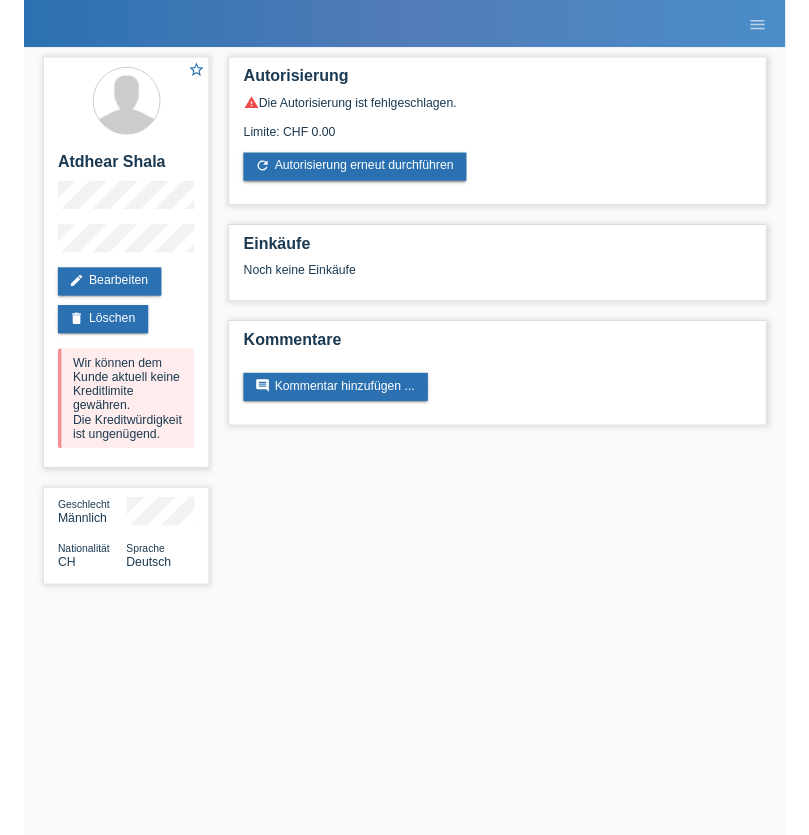 scroll, scrollTop: 0, scrollLeft: 0, axis: both 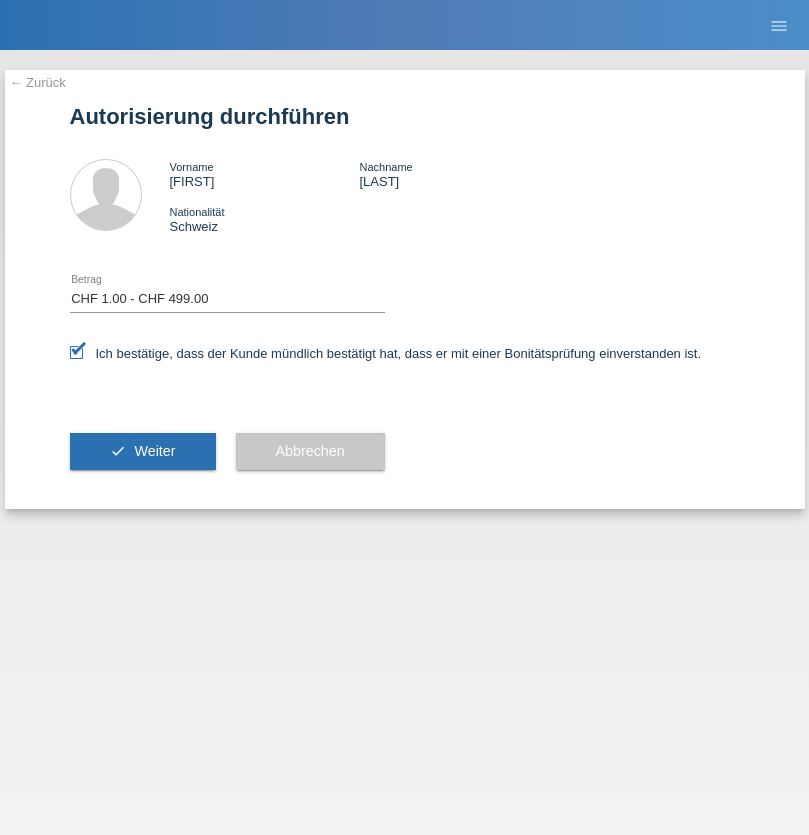 select on "1" 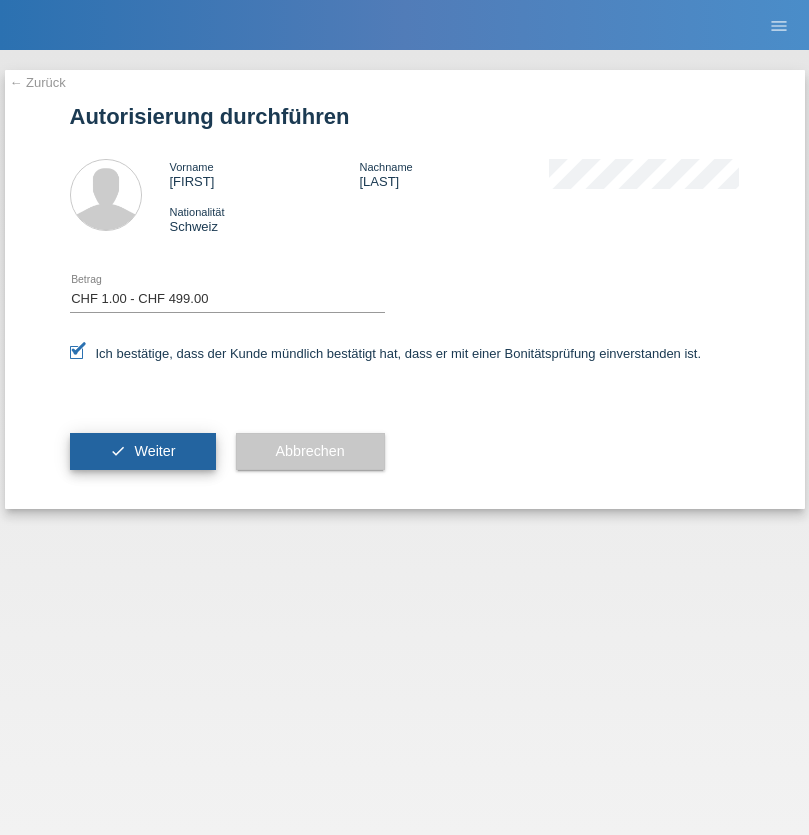 click on "Weiter" at bounding box center (154, 451) 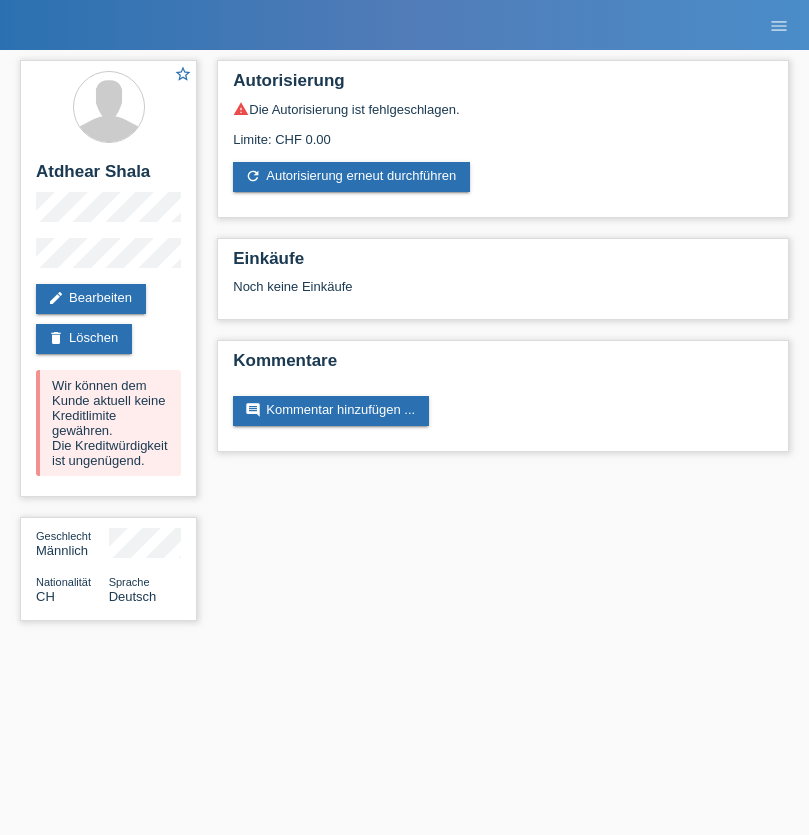 scroll, scrollTop: 0, scrollLeft: 0, axis: both 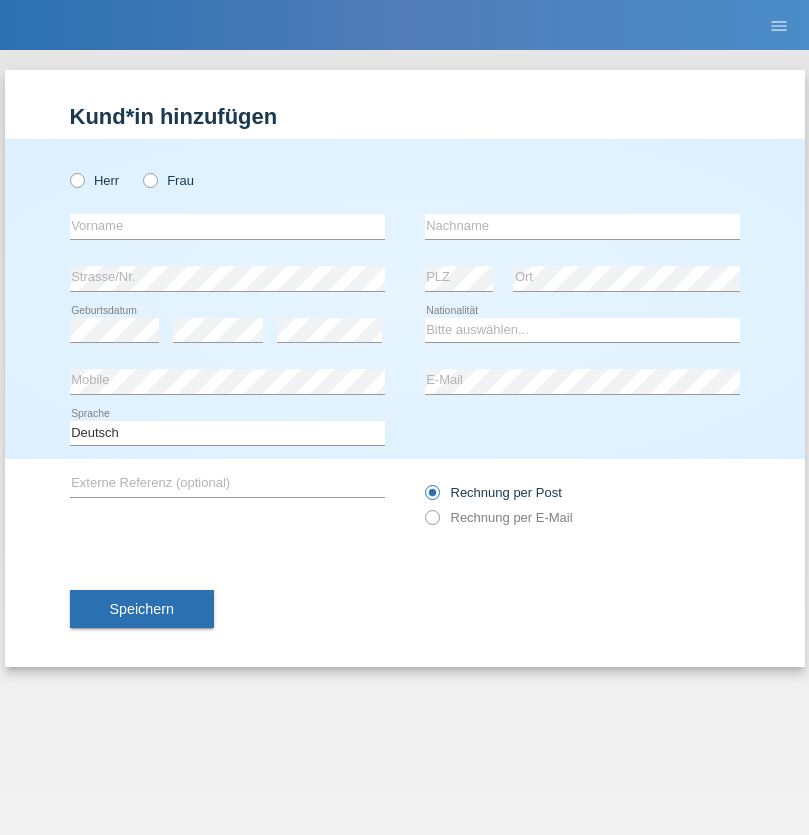 radio on "true" 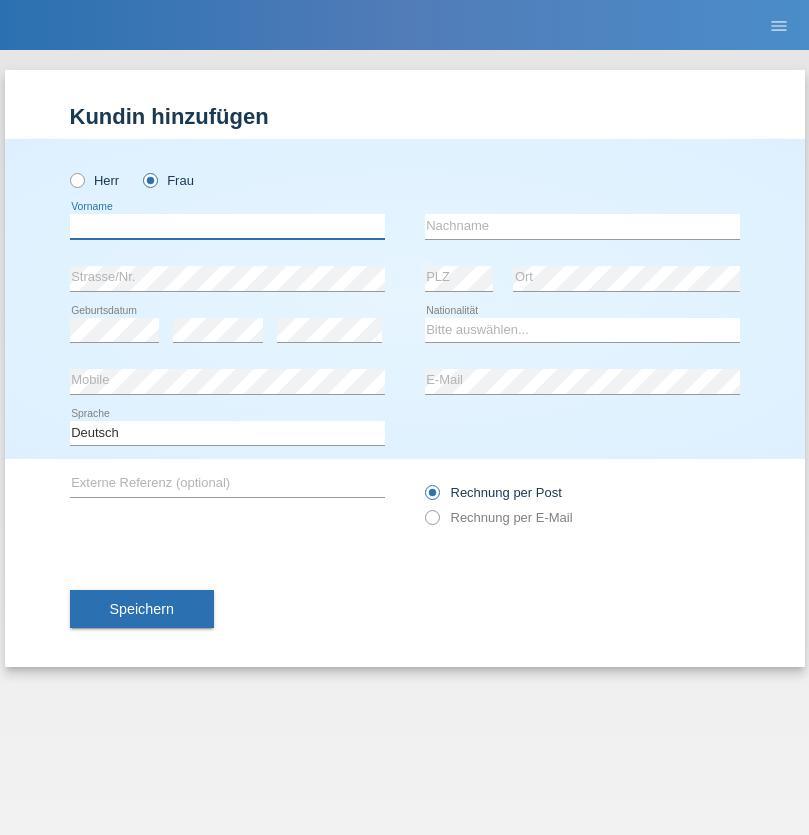 click at bounding box center [227, 226] 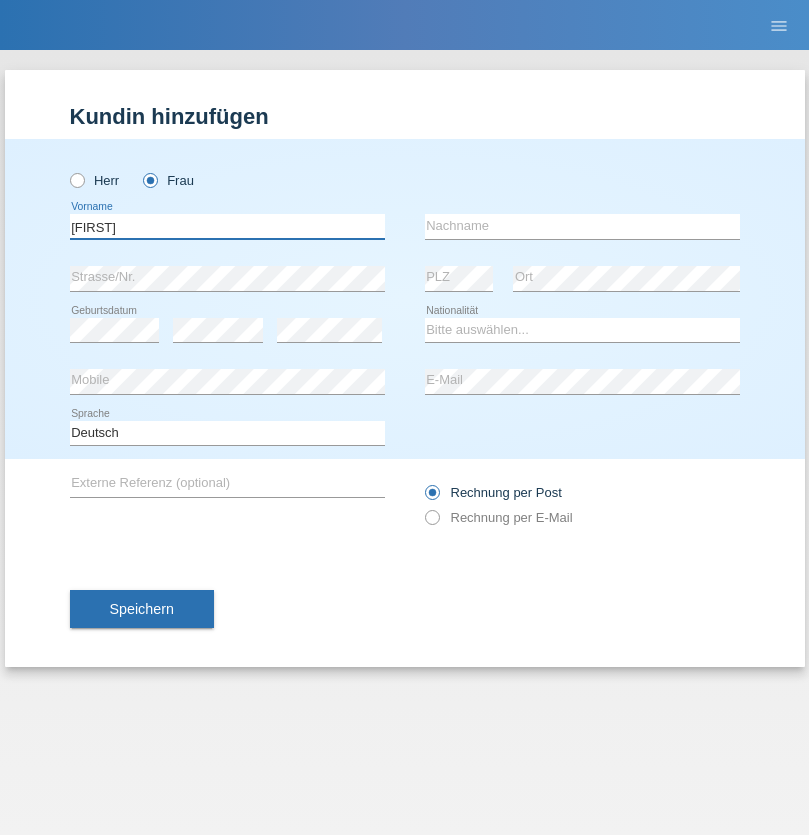type on "[FIRST]" 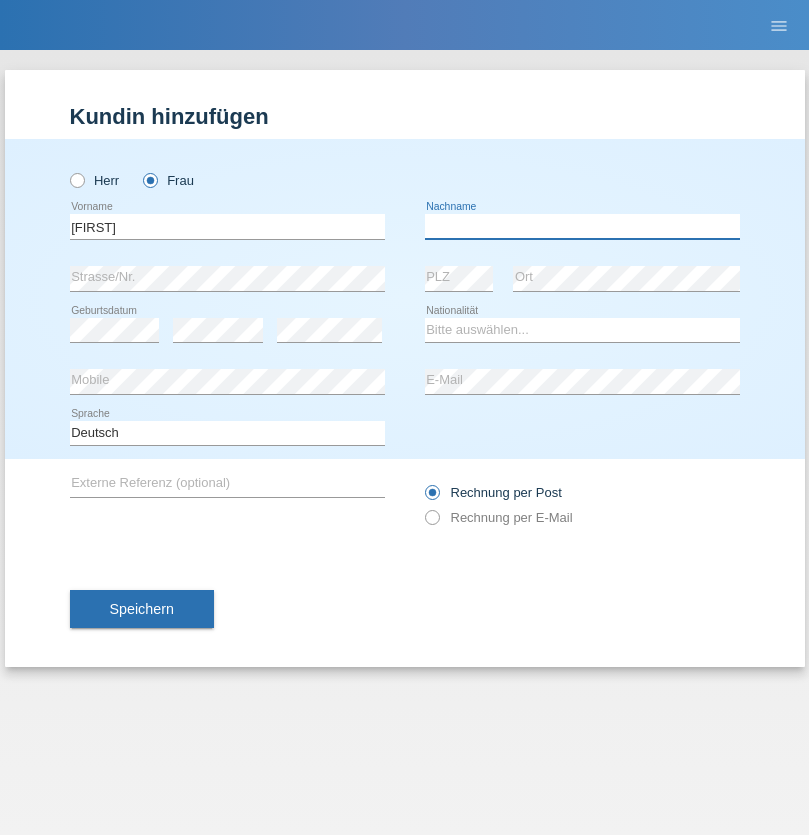 click at bounding box center (582, 226) 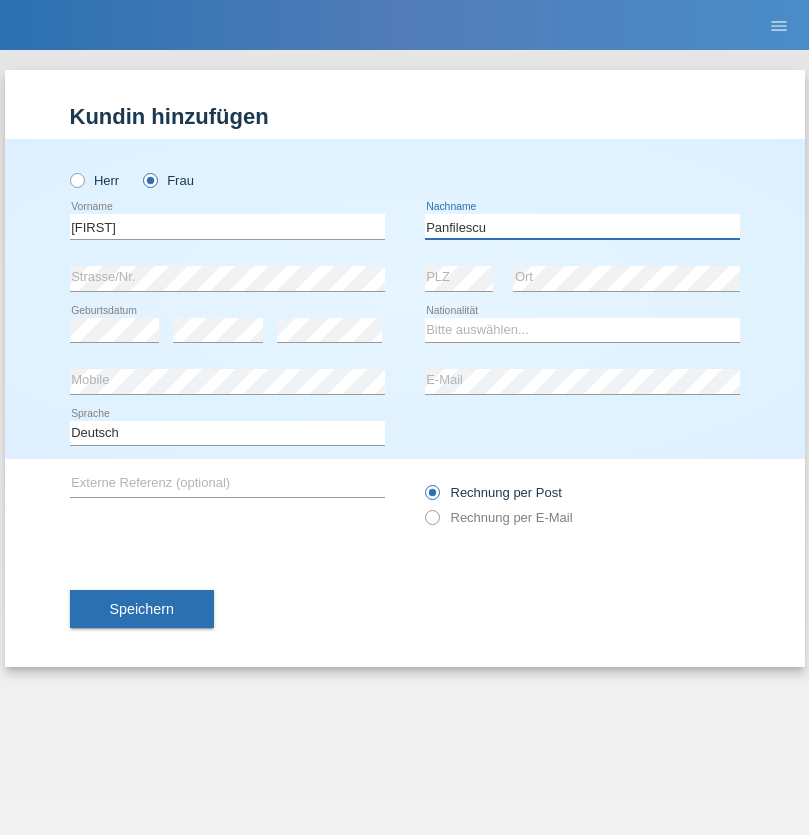 type on "Panfilescu" 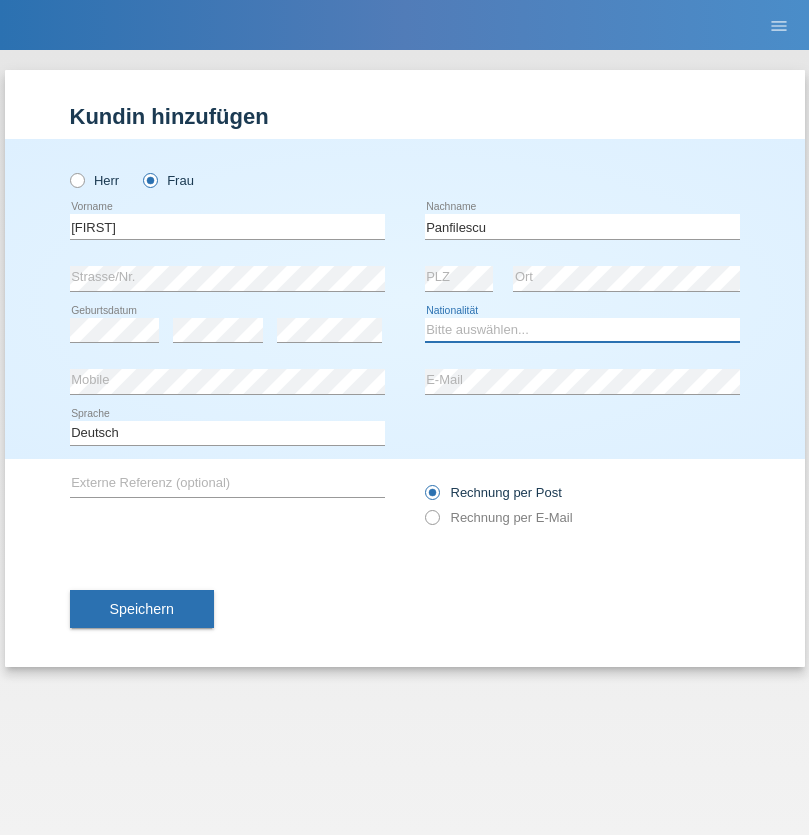 select on "RO" 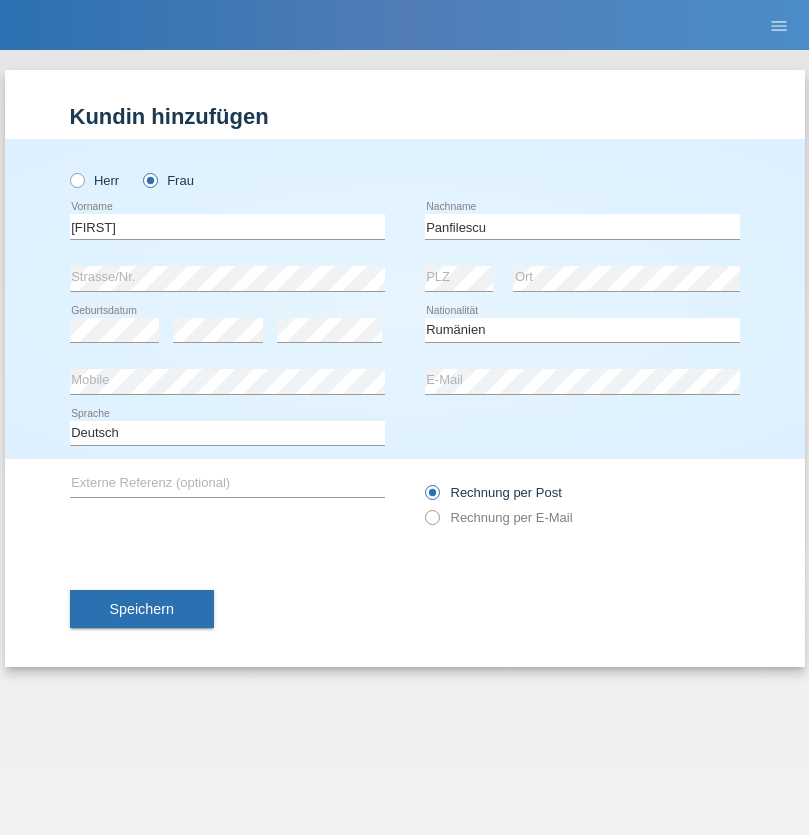 select on "C" 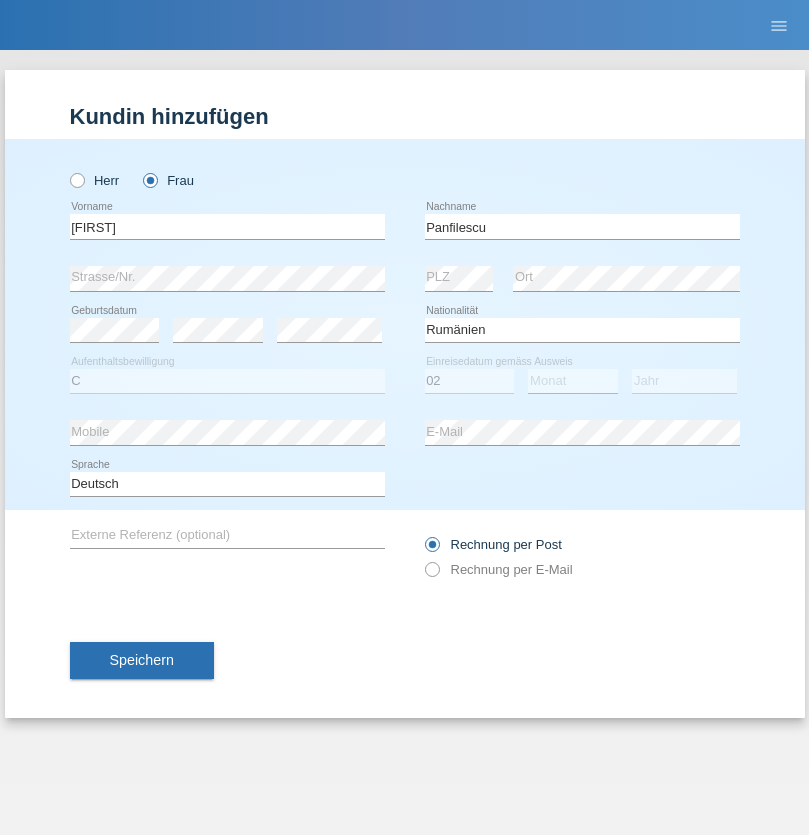 select on "12" 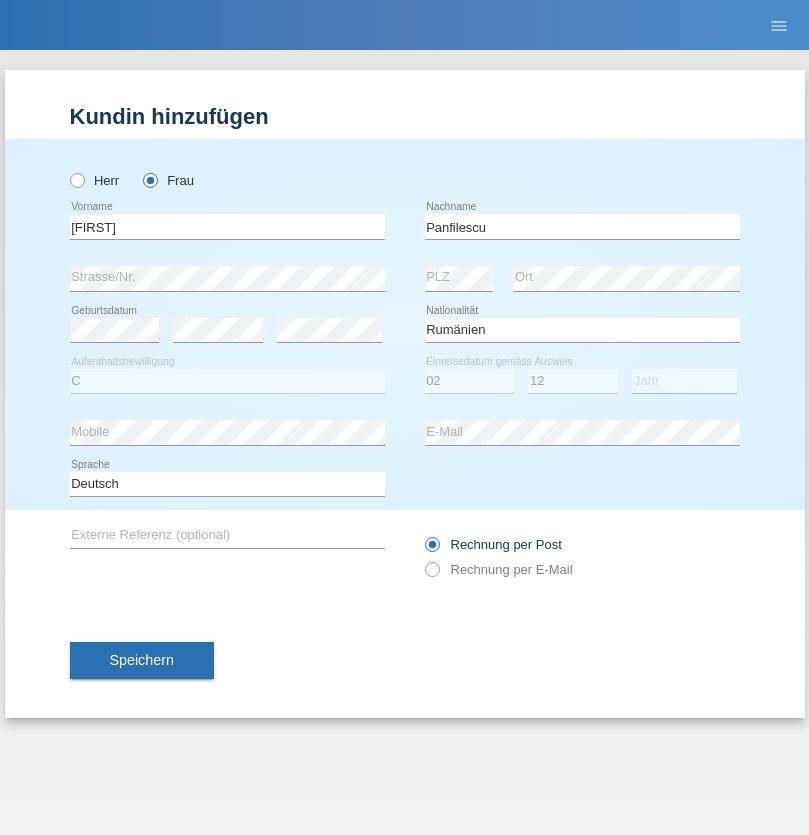 select on "2021" 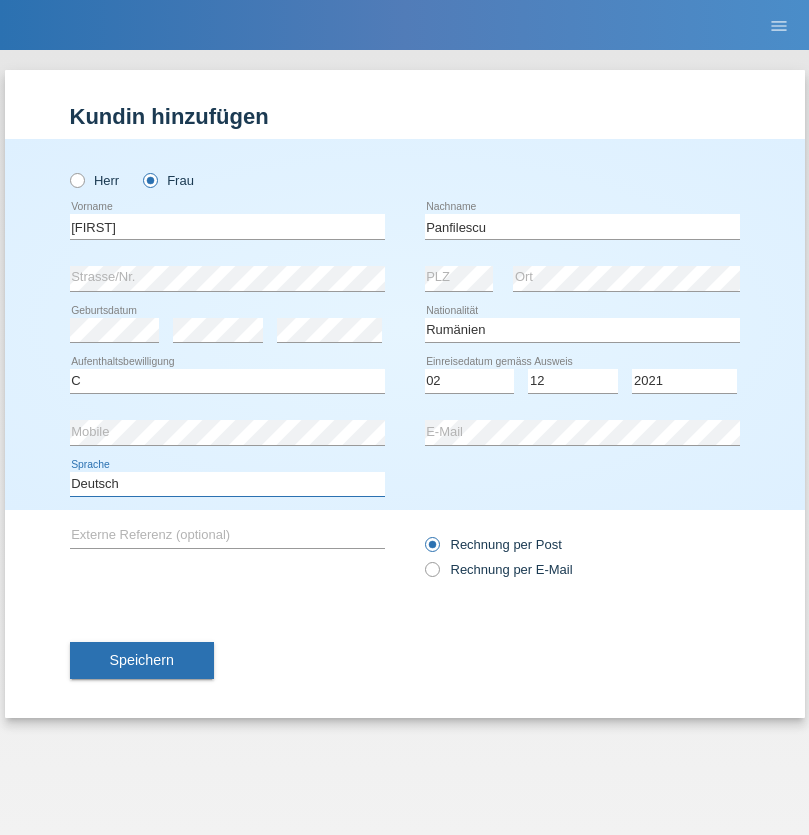 select on "en" 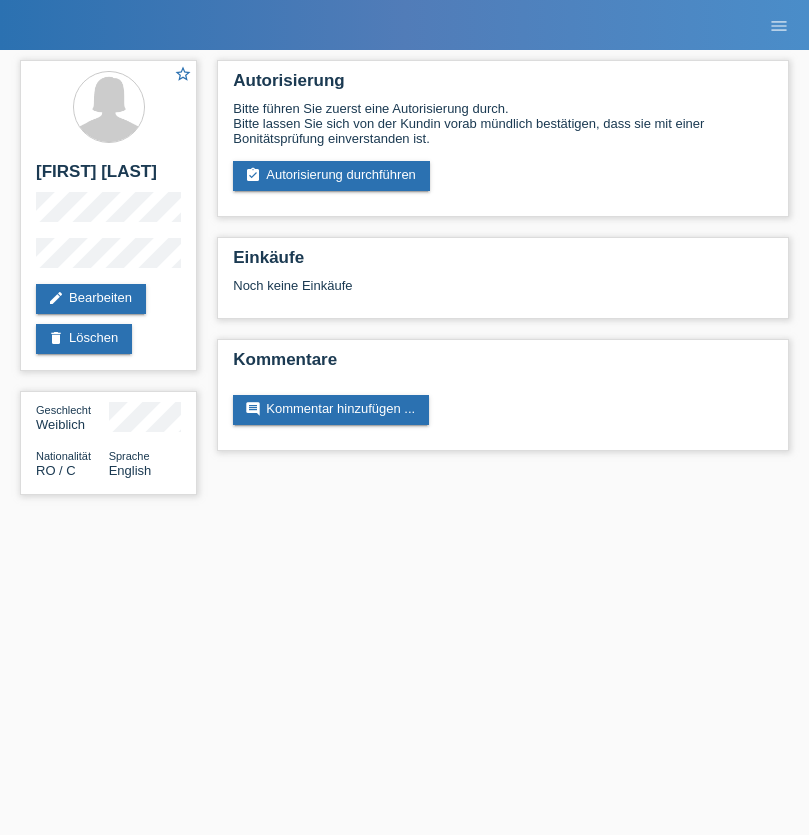 scroll, scrollTop: 0, scrollLeft: 0, axis: both 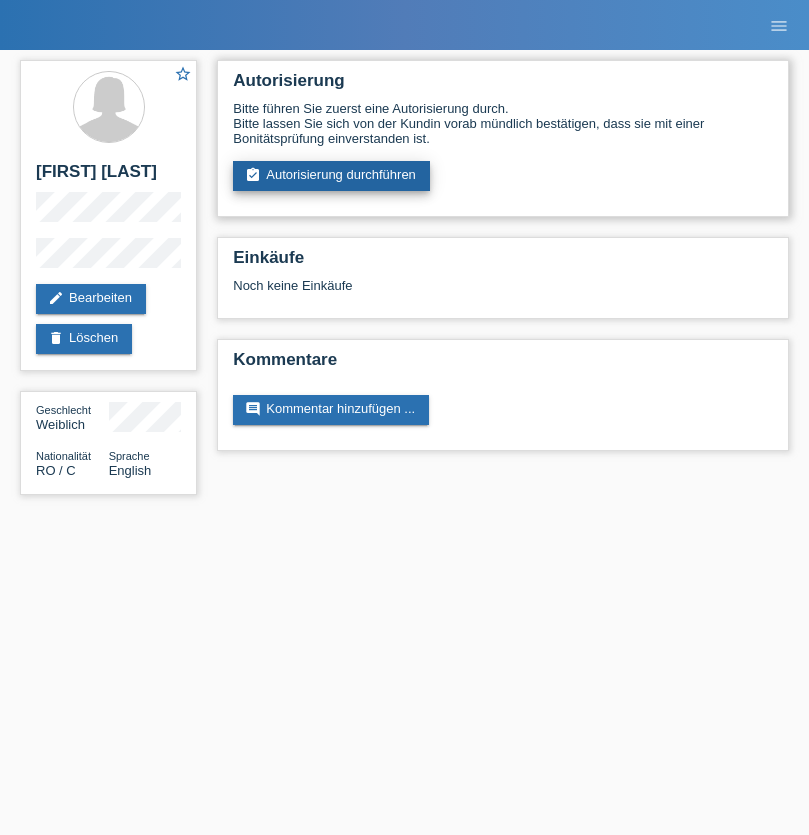 click on "assignment_turned_in  Autorisierung durchführen" at bounding box center [331, 176] 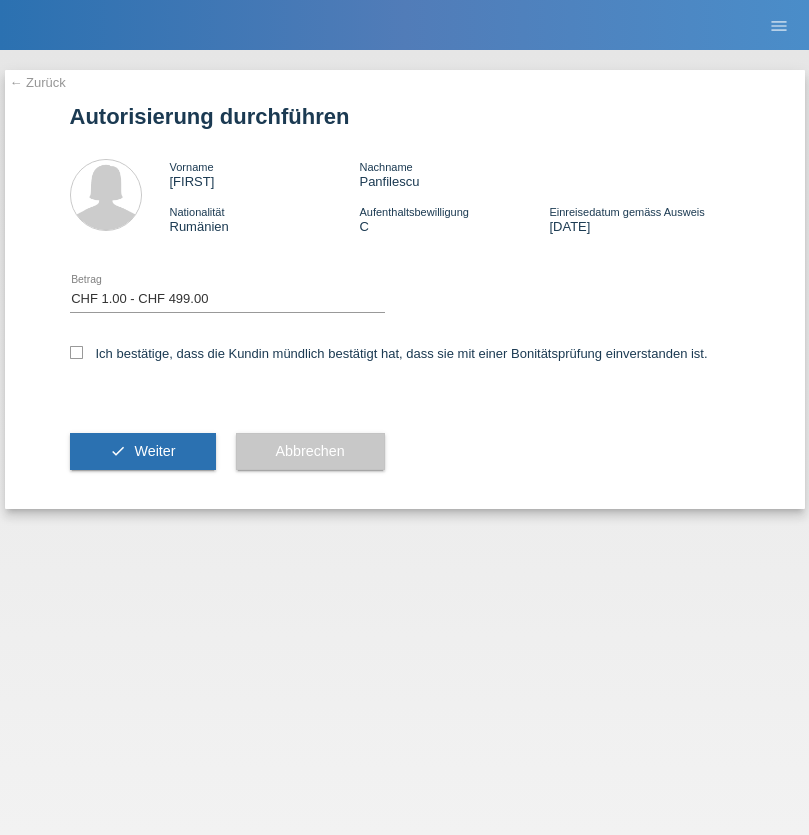 select on "1" 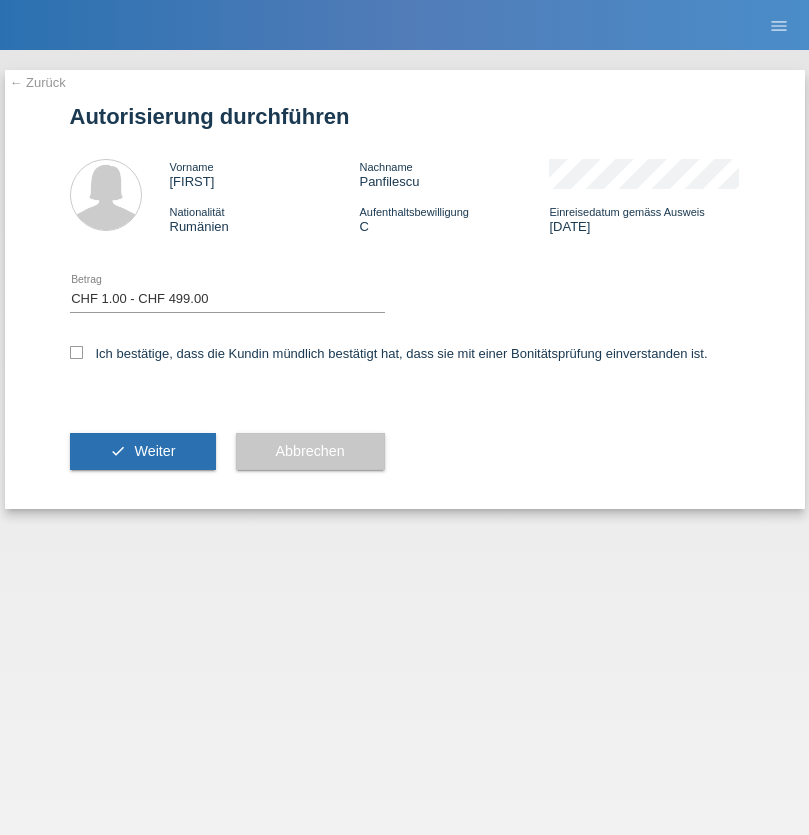 checkbox on "true" 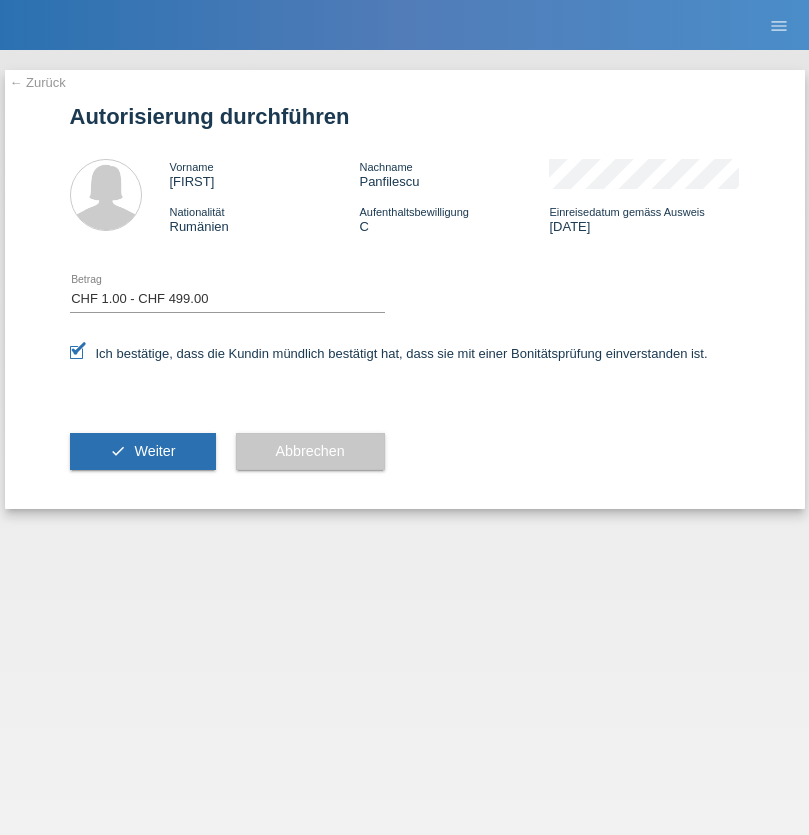 scroll, scrollTop: 0, scrollLeft: 0, axis: both 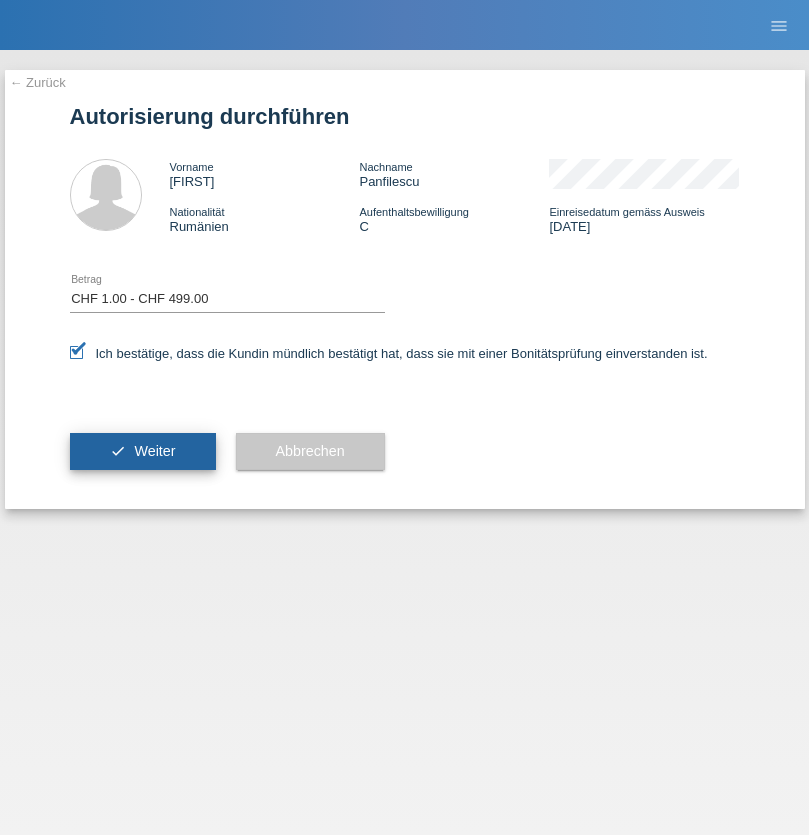 click on "Weiter" at bounding box center [154, 451] 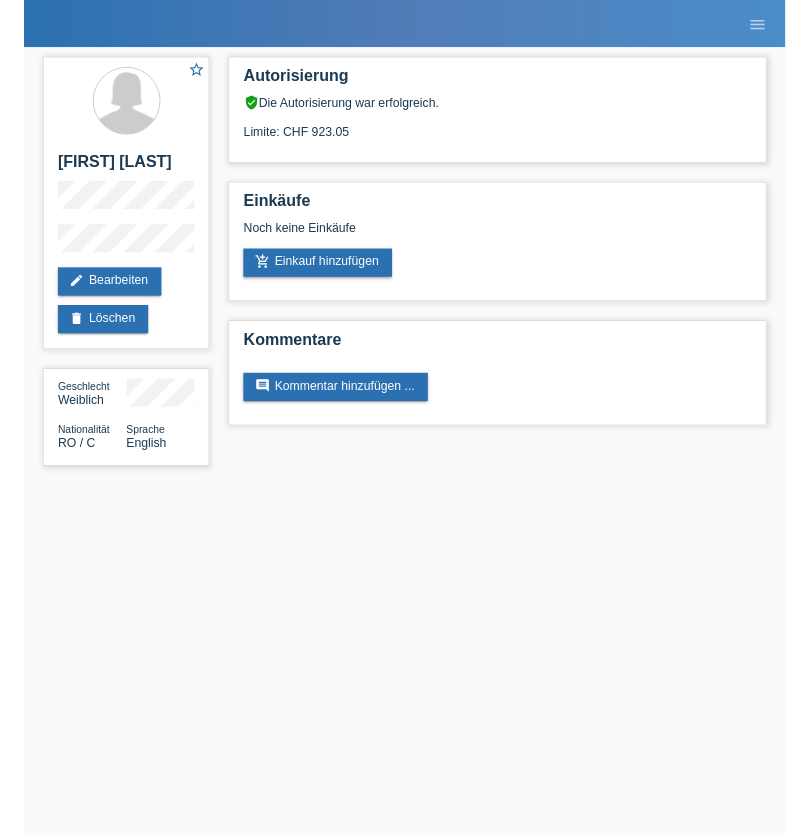 scroll, scrollTop: 0, scrollLeft: 0, axis: both 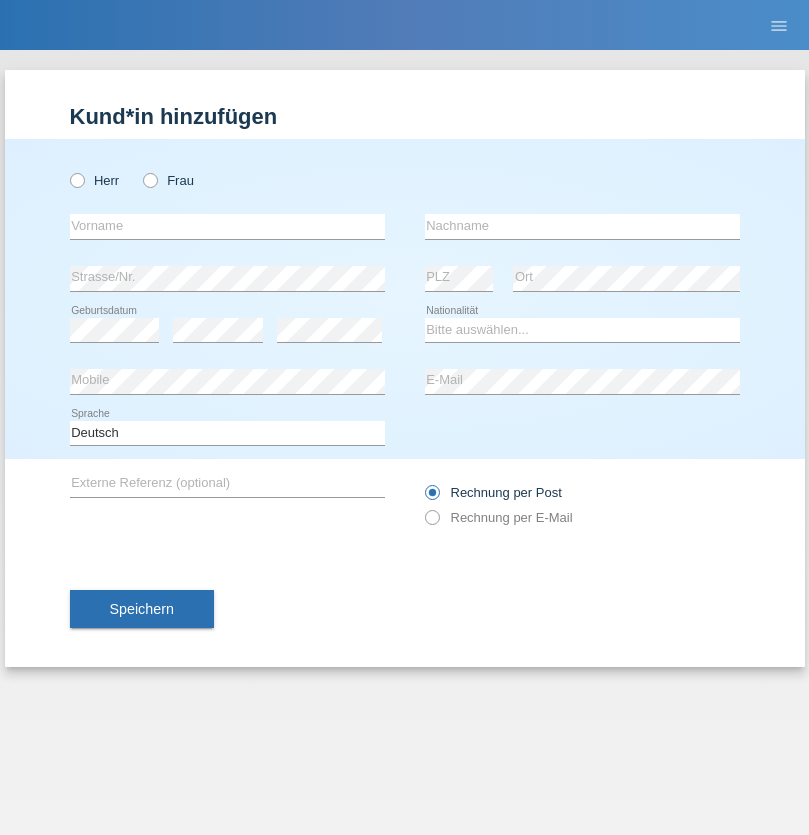 radio on "true" 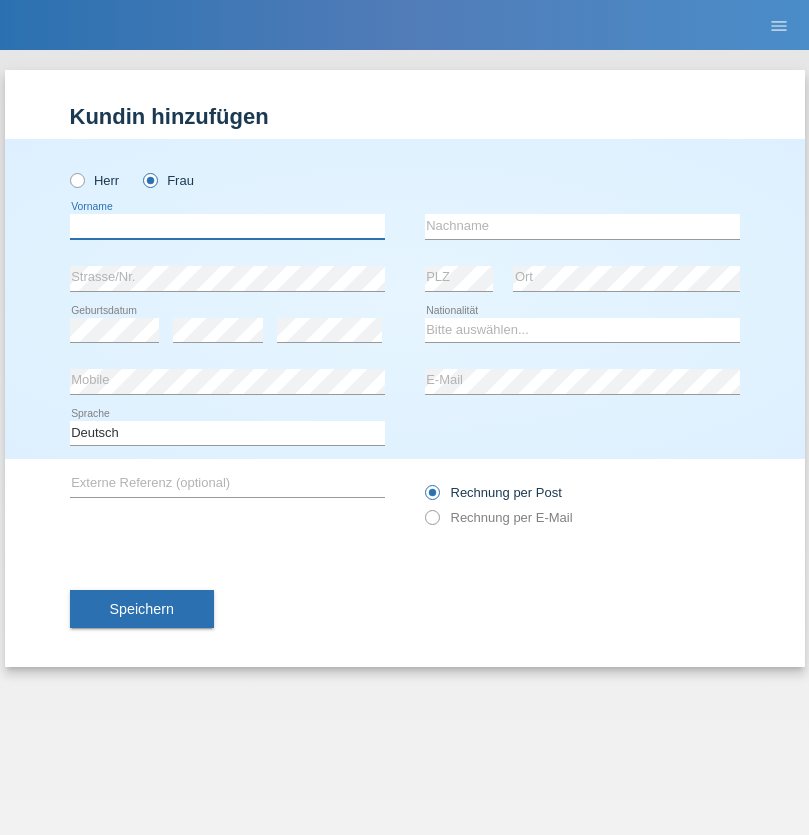 click at bounding box center (227, 226) 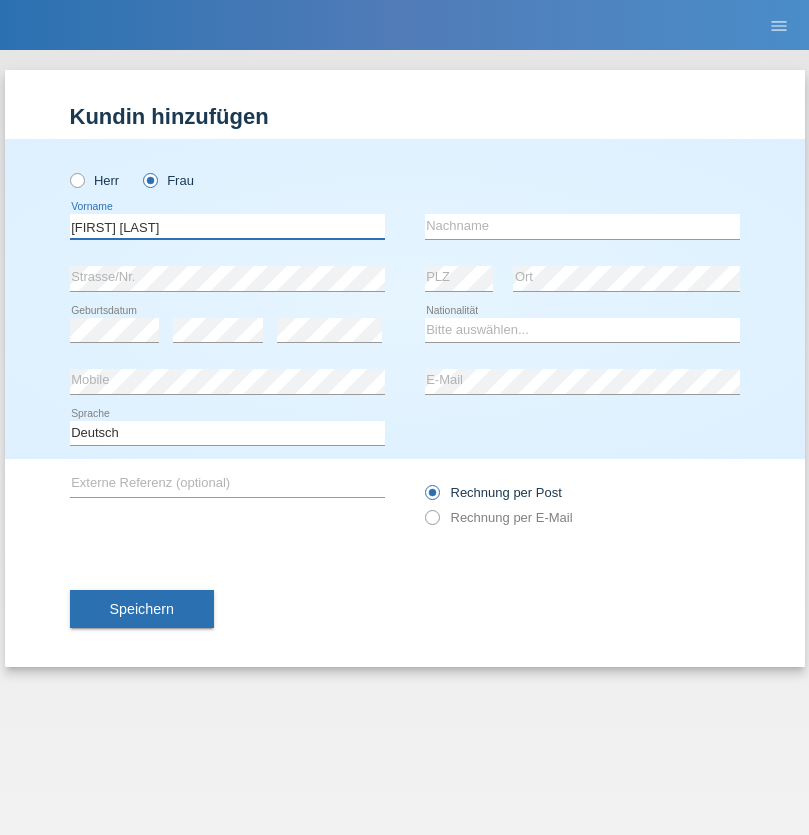 type on "Maria Fernanda" 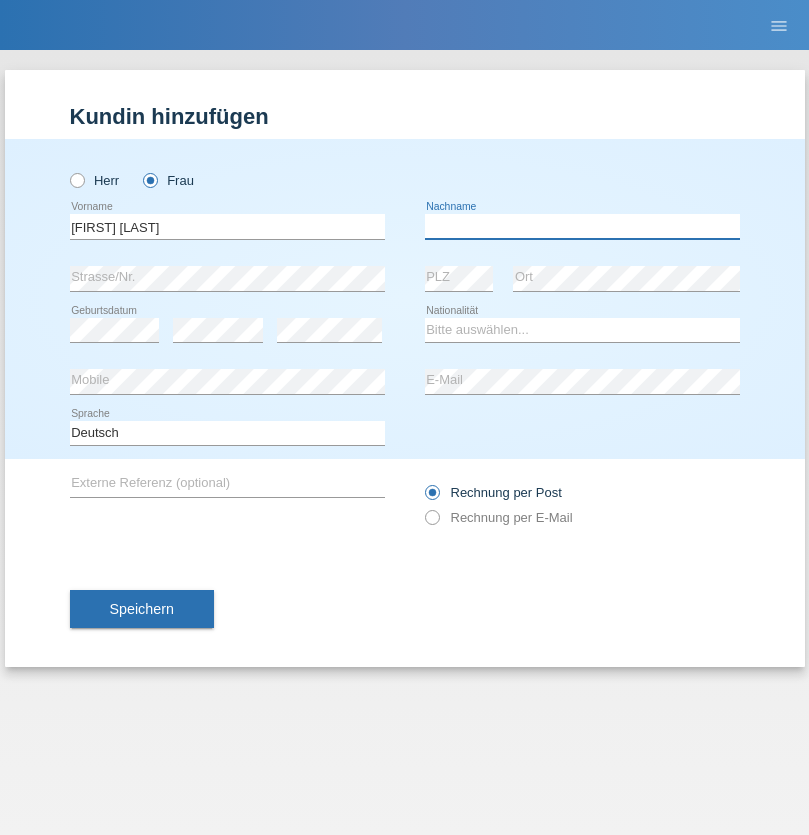 click at bounding box center [582, 226] 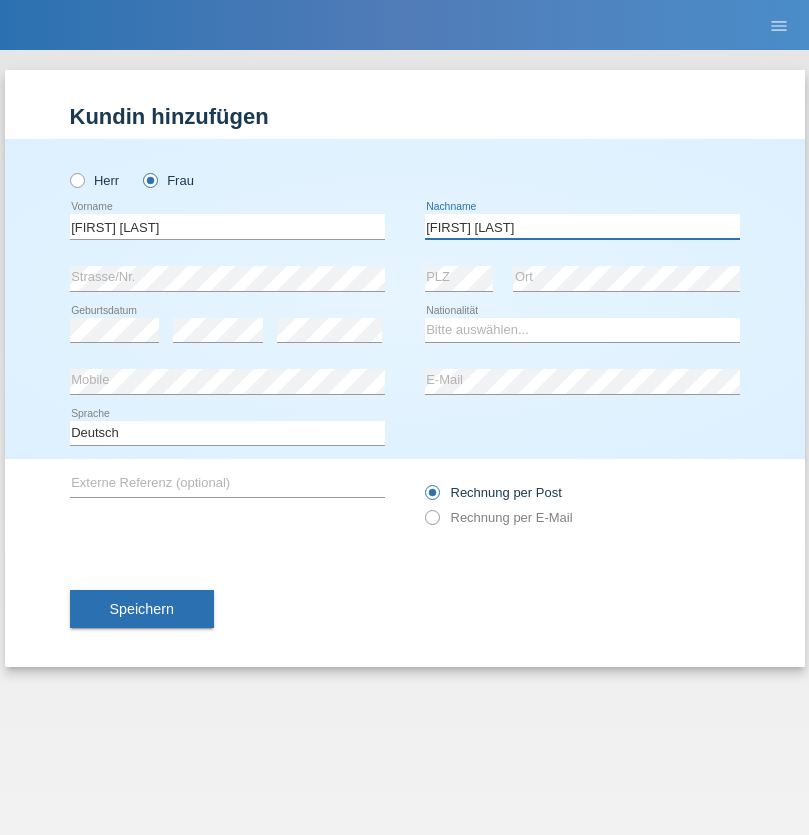 type on "Knusel Campillo" 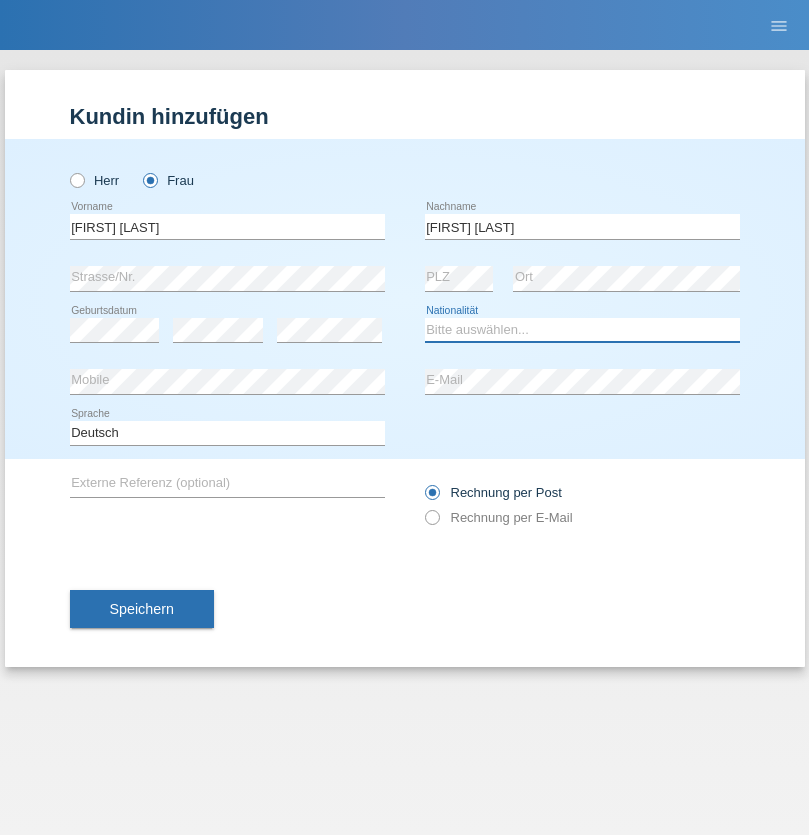 select on "CH" 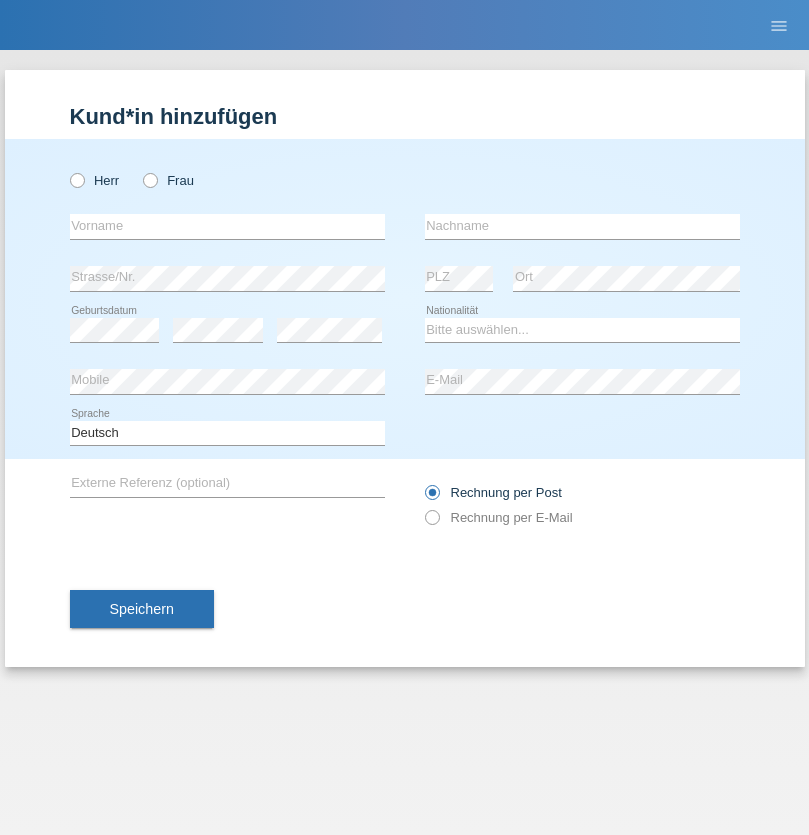 scroll, scrollTop: 0, scrollLeft: 0, axis: both 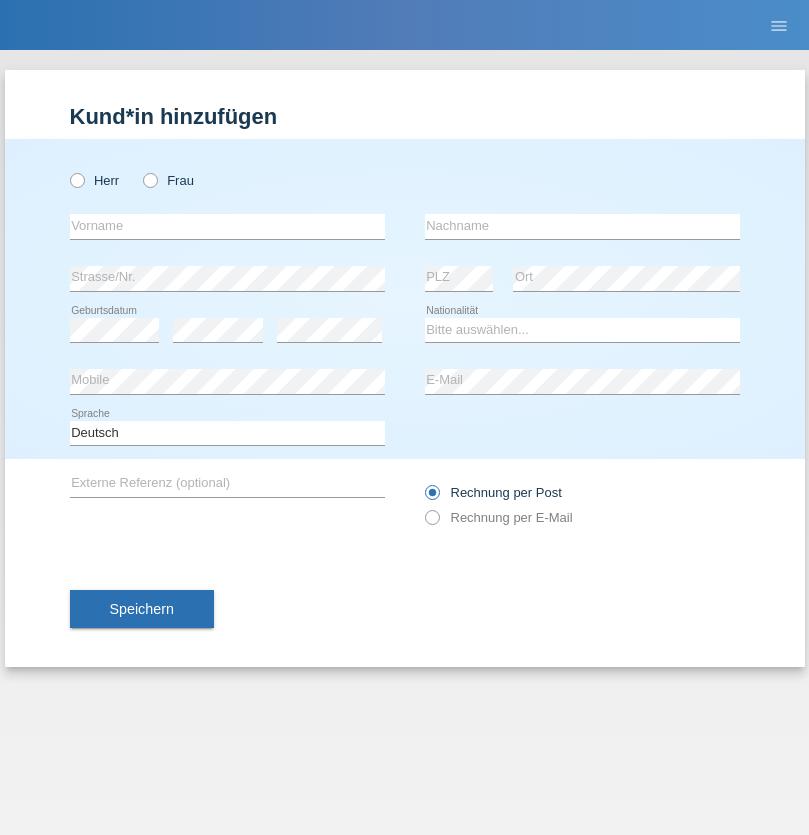 radio on "true" 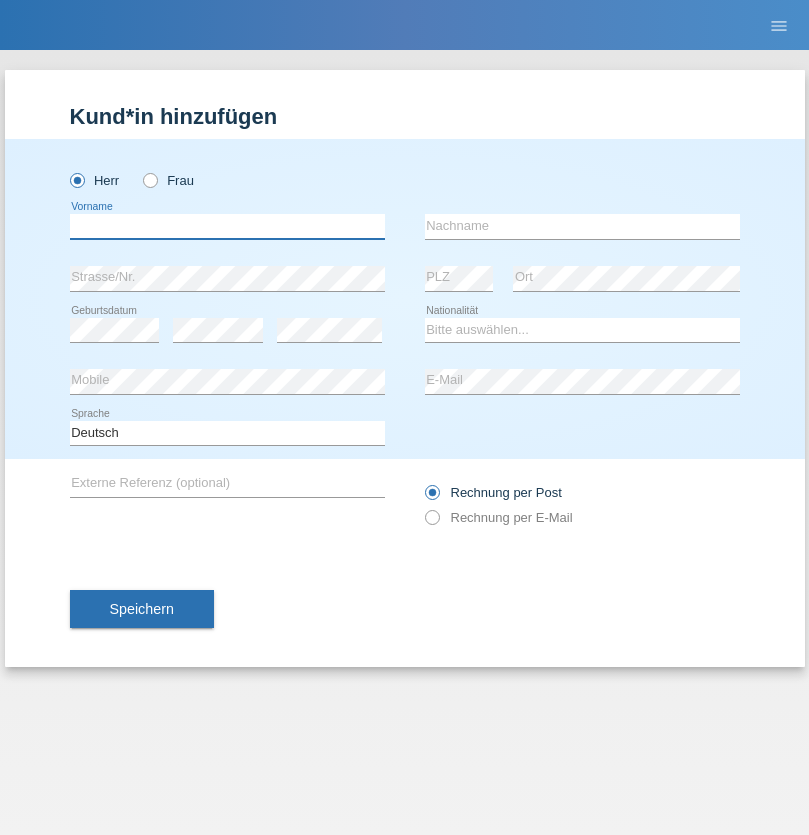 click at bounding box center (227, 226) 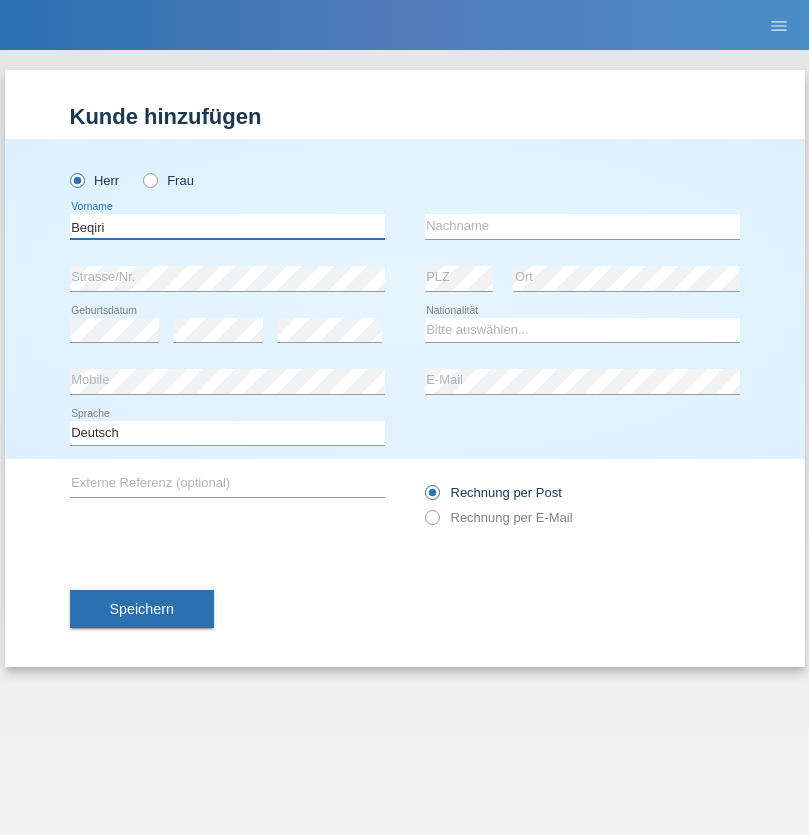 type on "Beqiri" 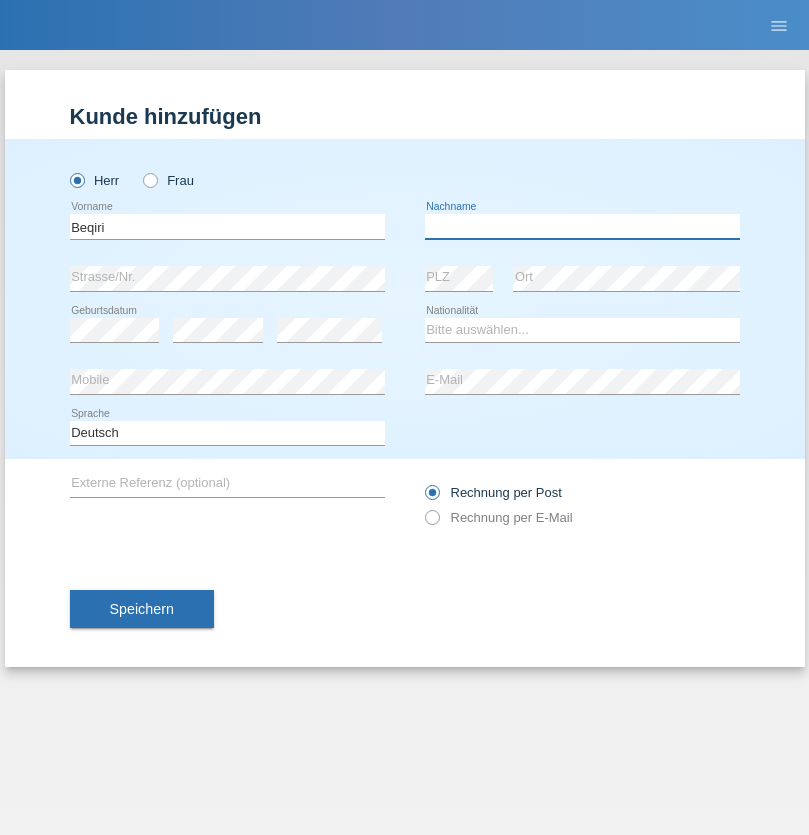 click at bounding box center (582, 226) 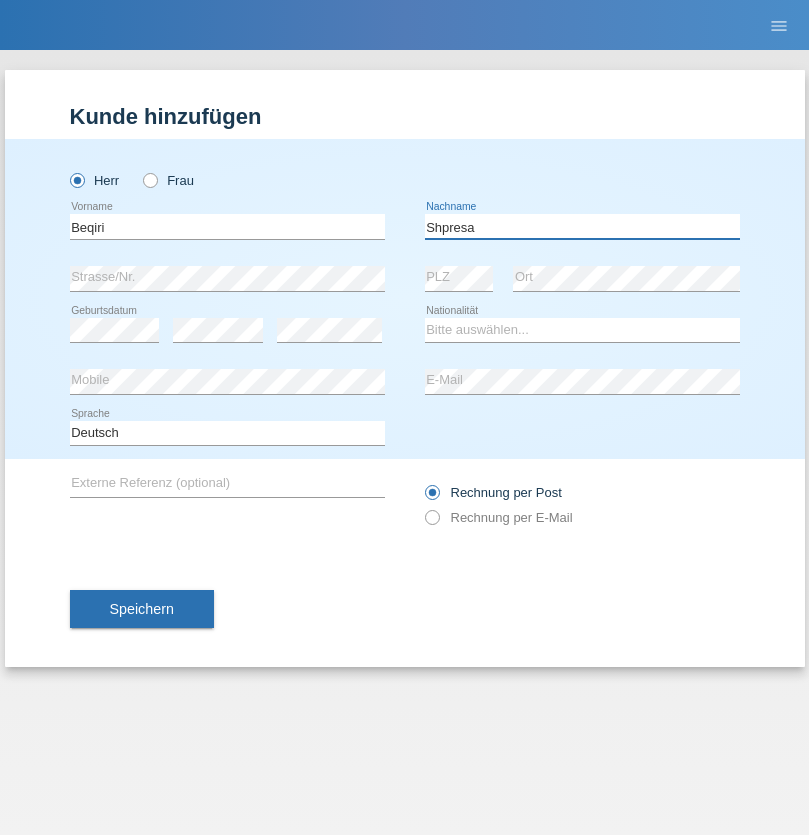 type on "Shpresa" 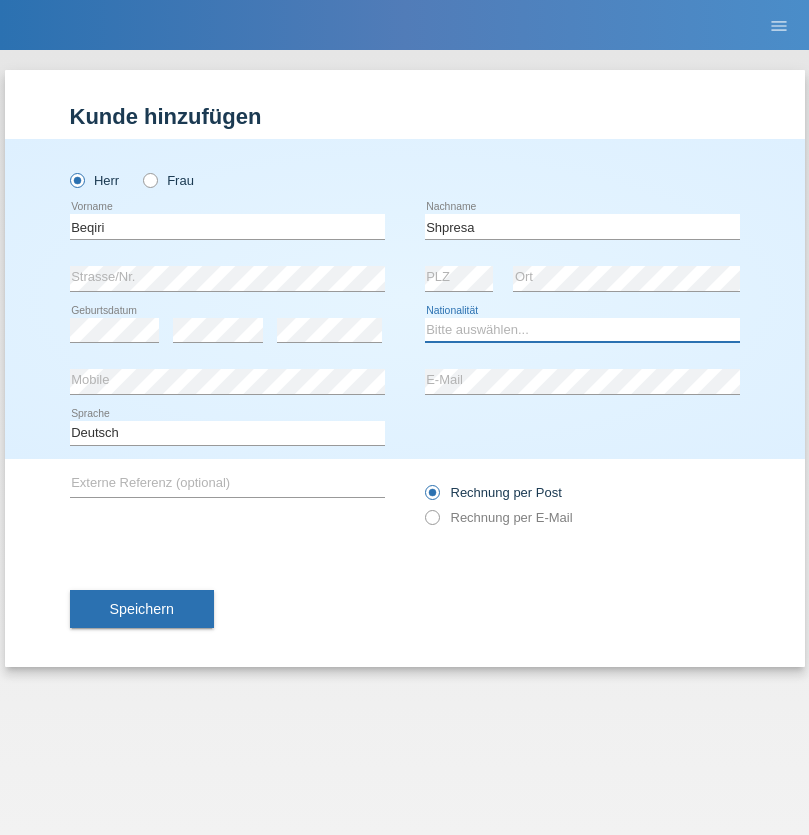 select on "XK" 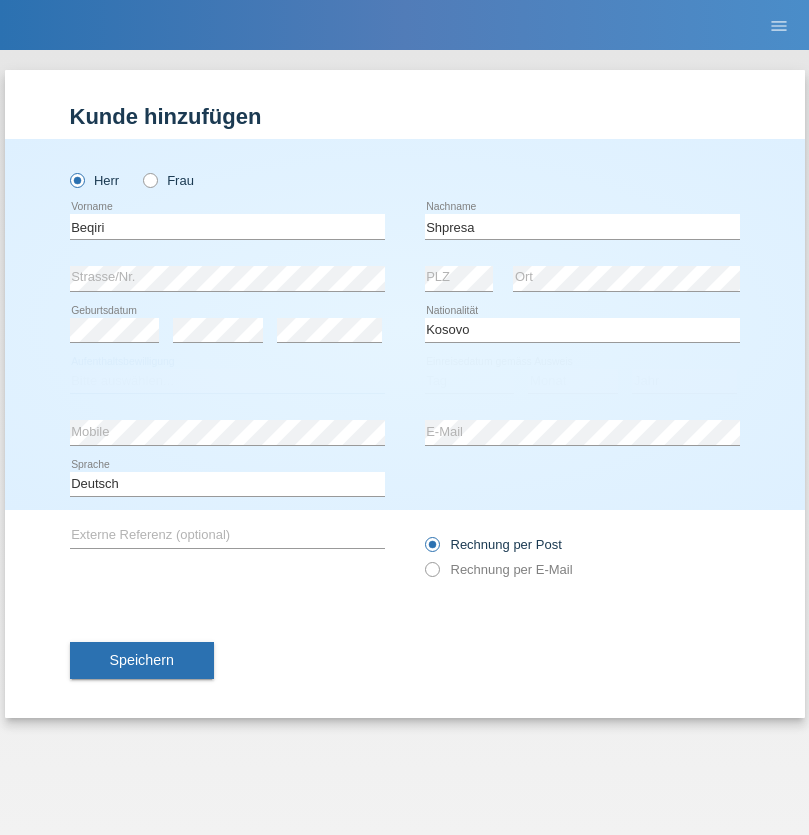 select on "C" 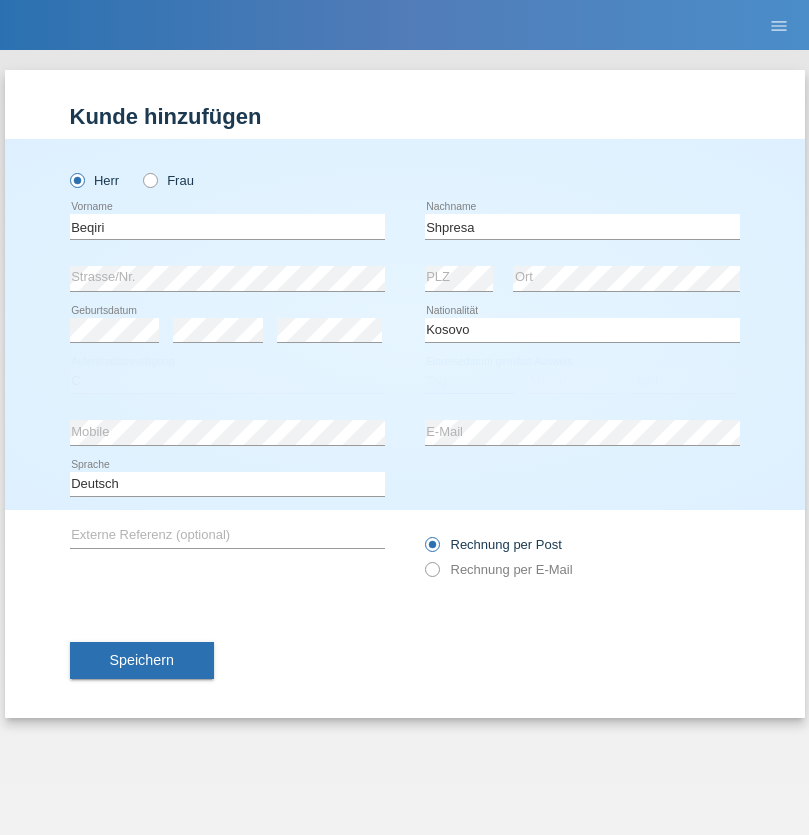 select on "08" 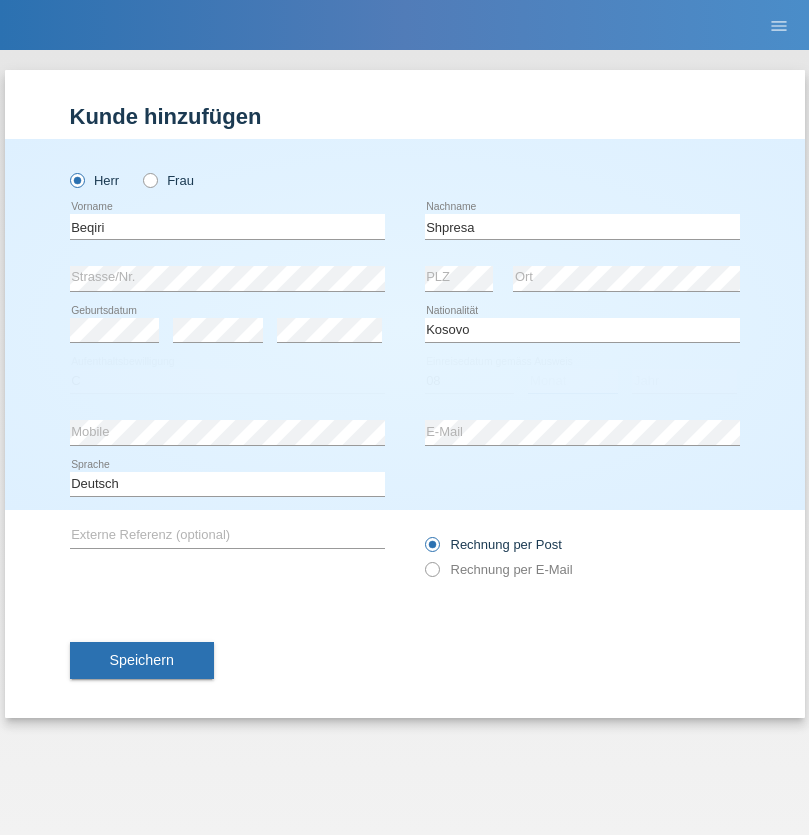 select on "02" 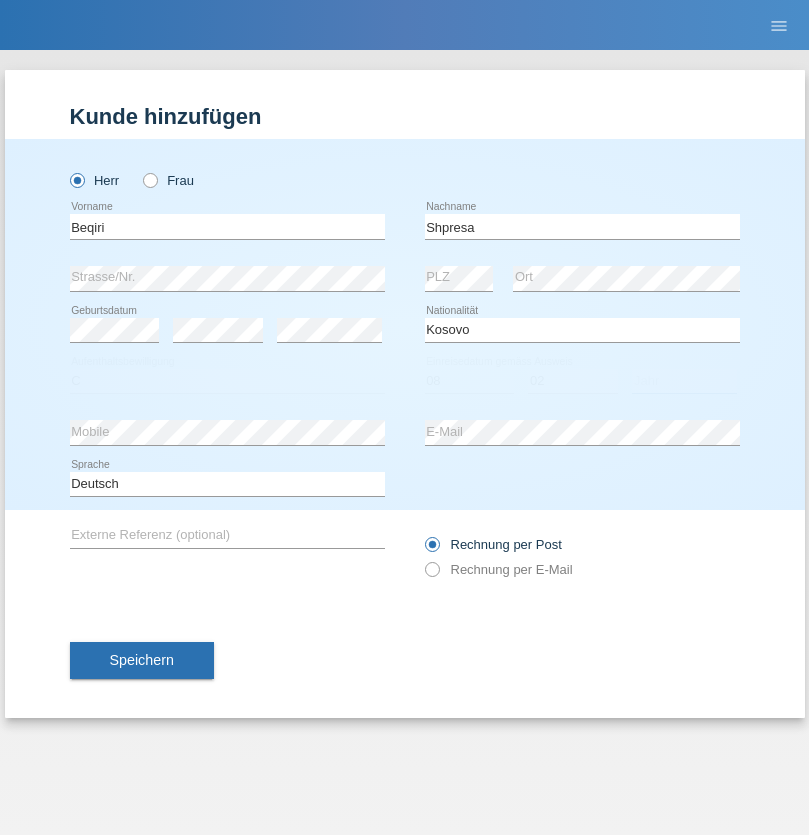 select on "1979" 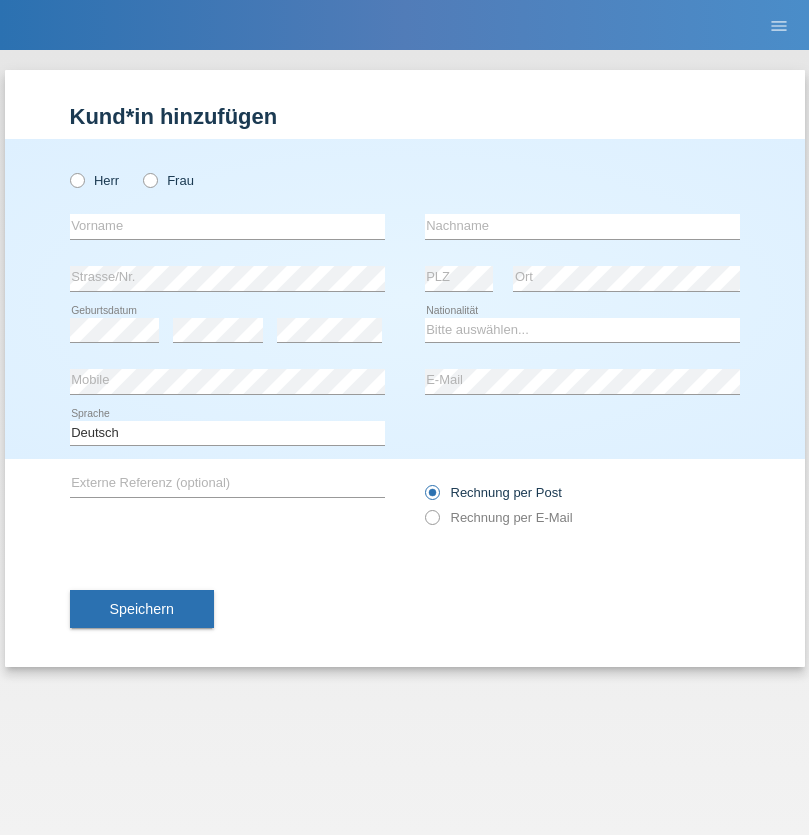 scroll, scrollTop: 0, scrollLeft: 0, axis: both 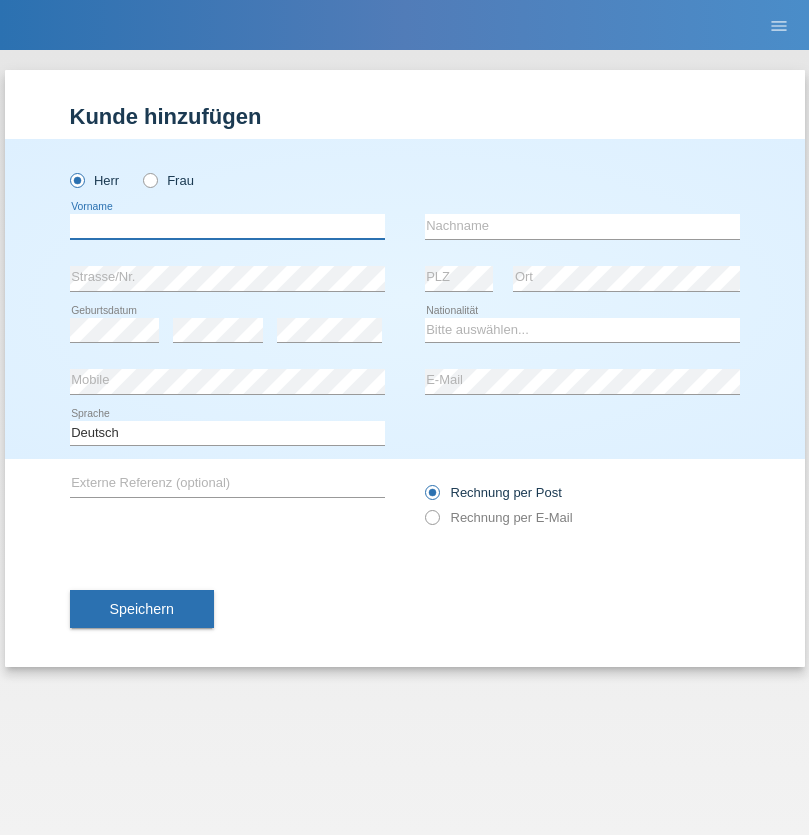 click at bounding box center (227, 226) 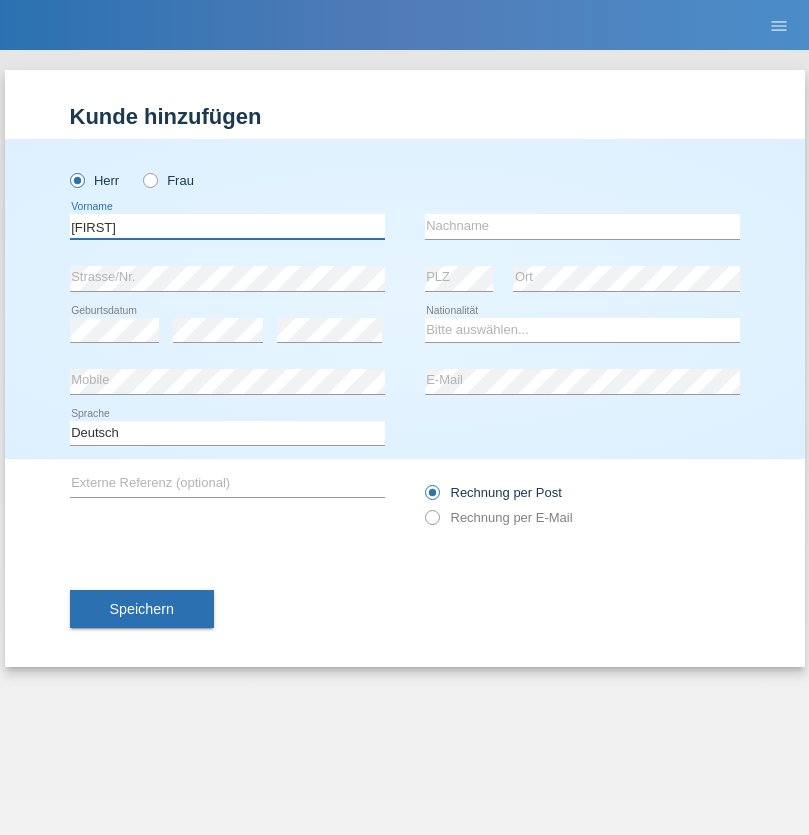 type on "[FIRST]" 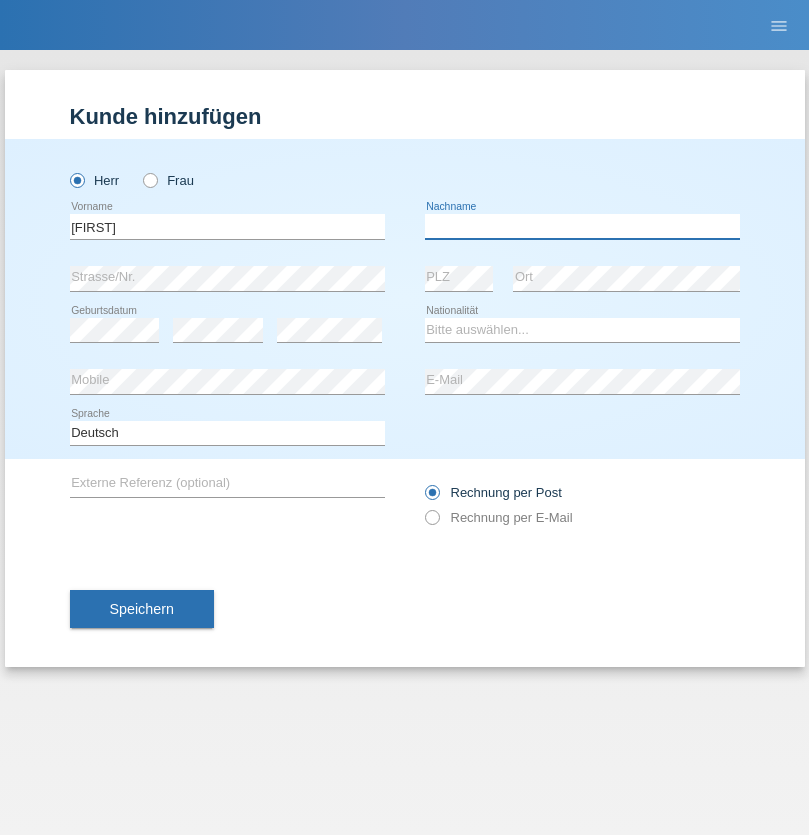 click at bounding box center [582, 226] 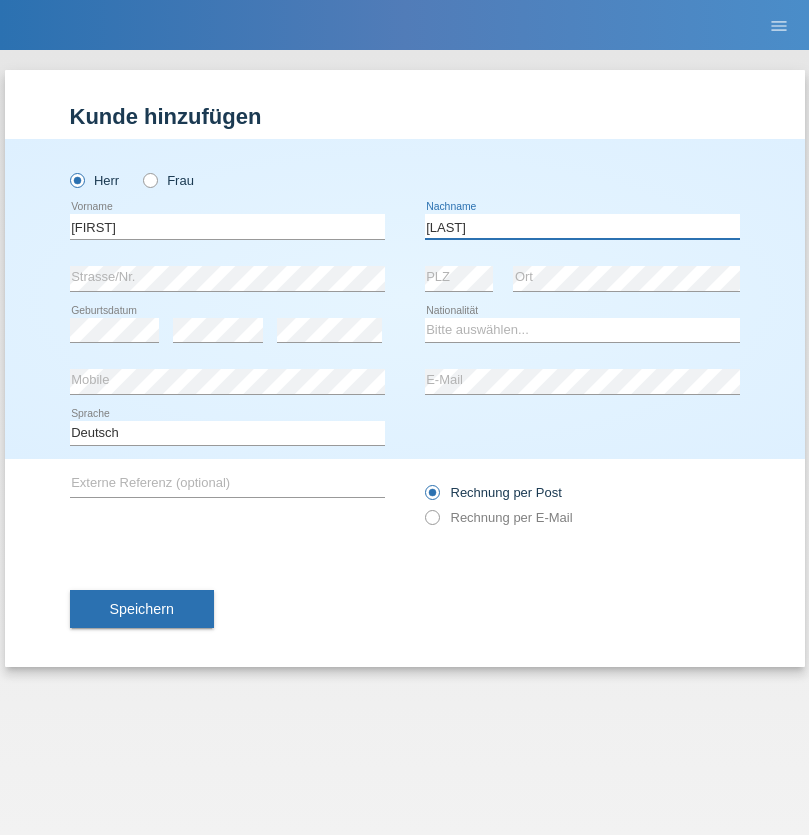 type on "[LAST]" 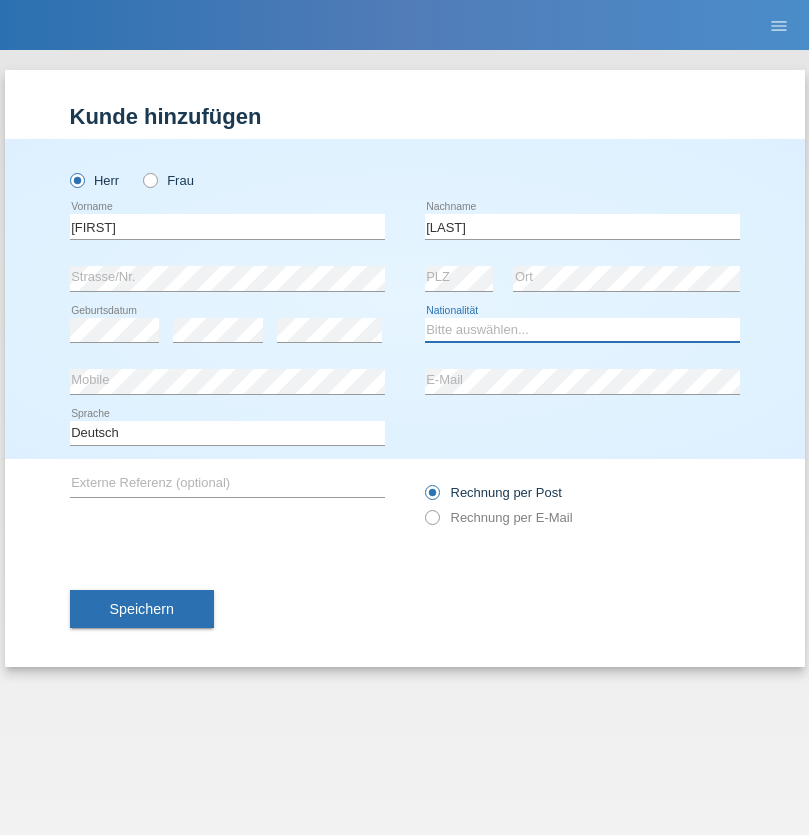 select on "CH" 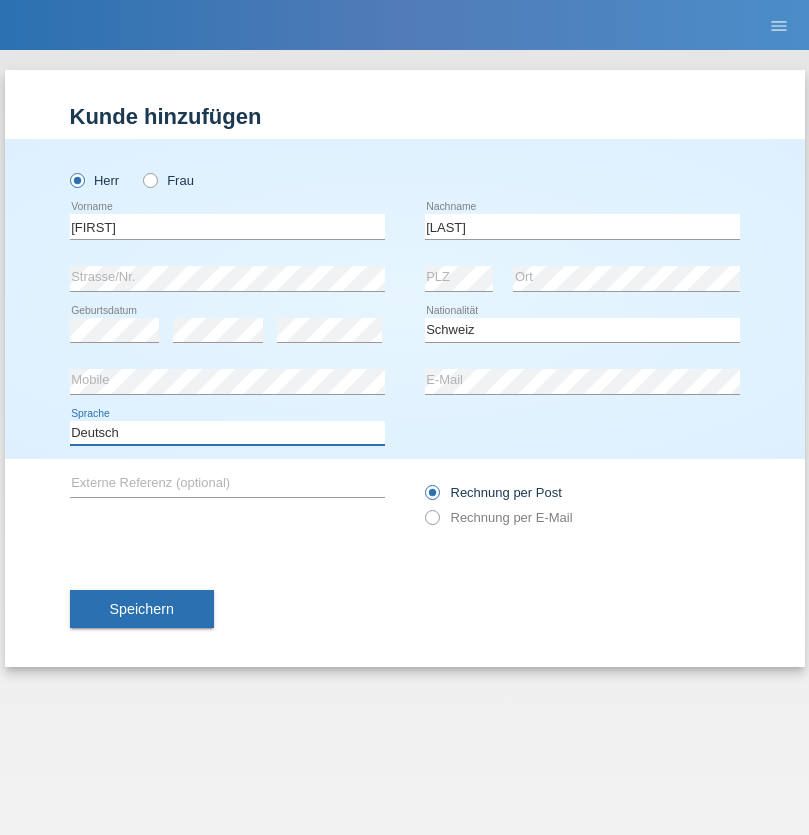 select on "en" 